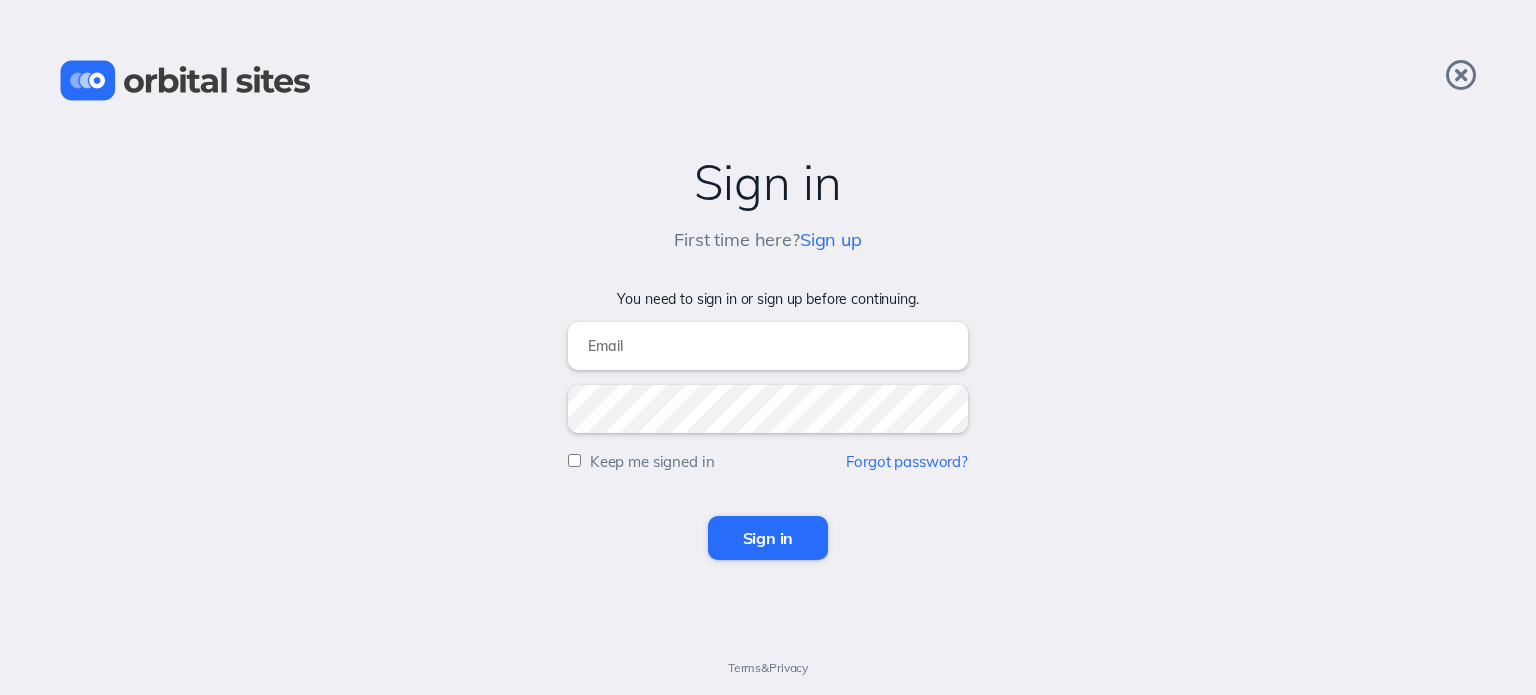 scroll, scrollTop: 0, scrollLeft: 0, axis: both 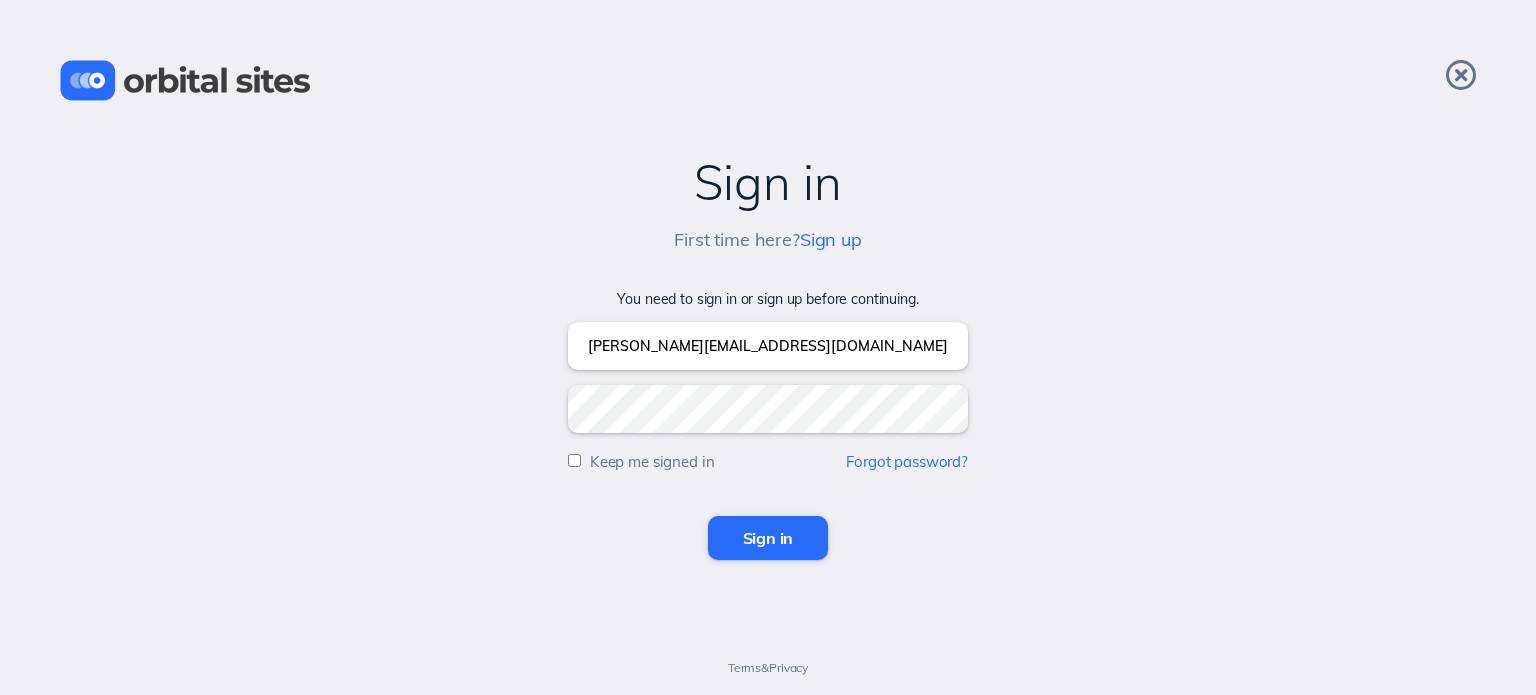 click on "Sign in" at bounding box center [768, 538] 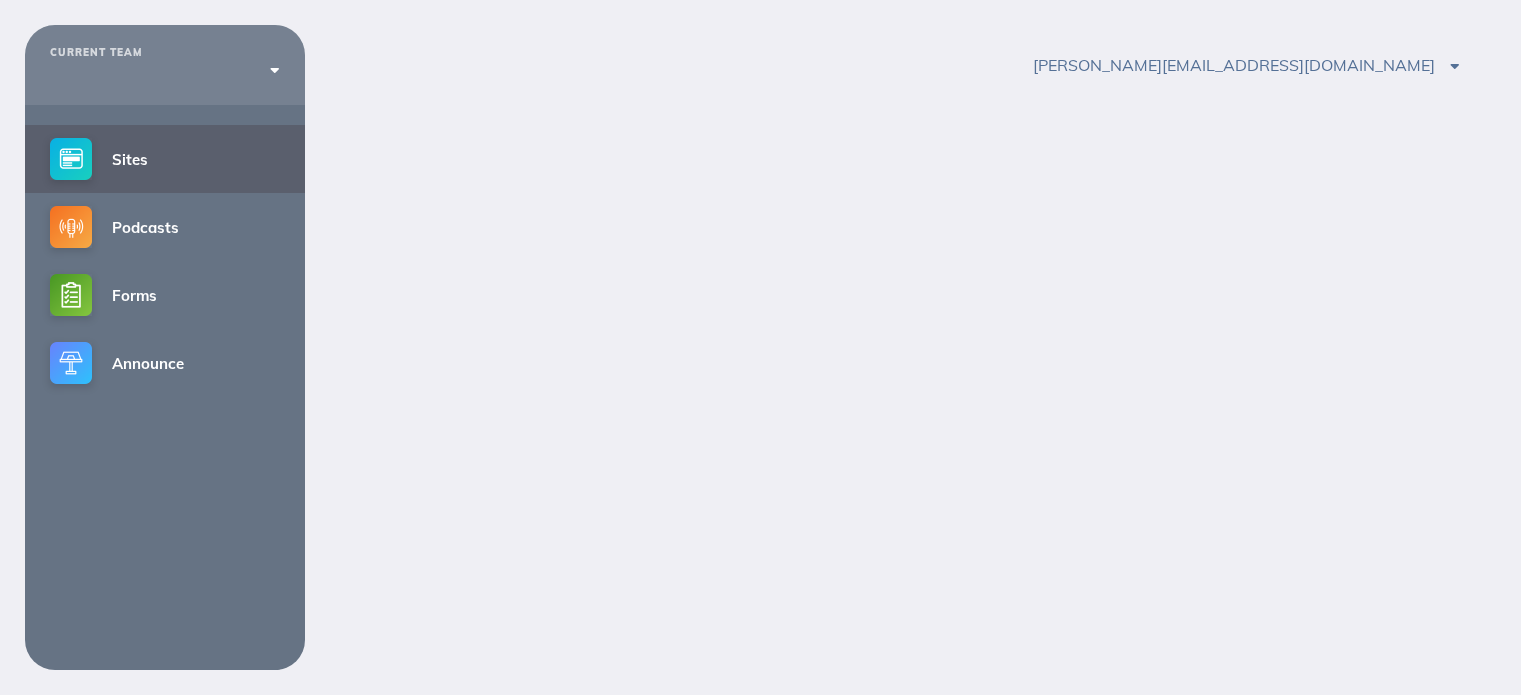 scroll, scrollTop: 0, scrollLeft: 0, axis: both 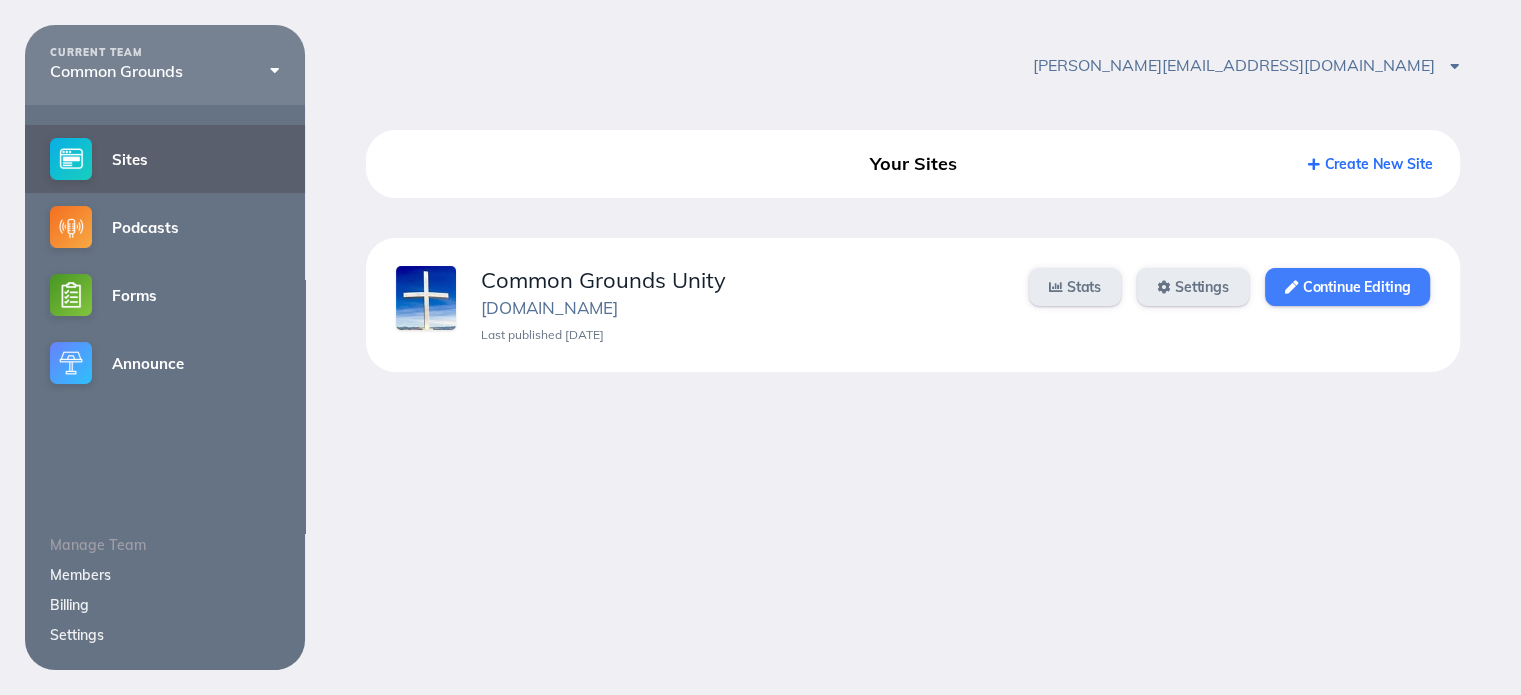 click on "Continue Editing" at bounding box center (1347, 287) 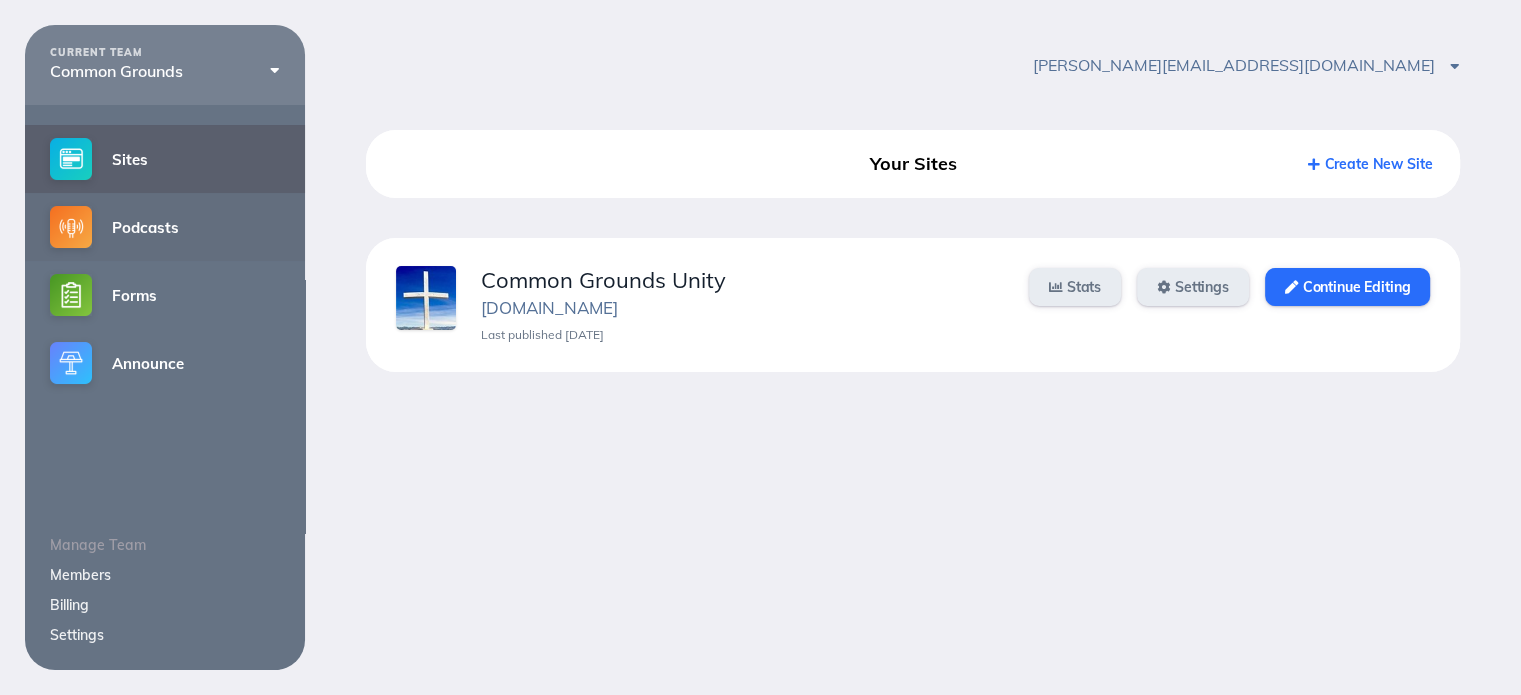 click on "Podcasts" at bounding box center (165, 227) 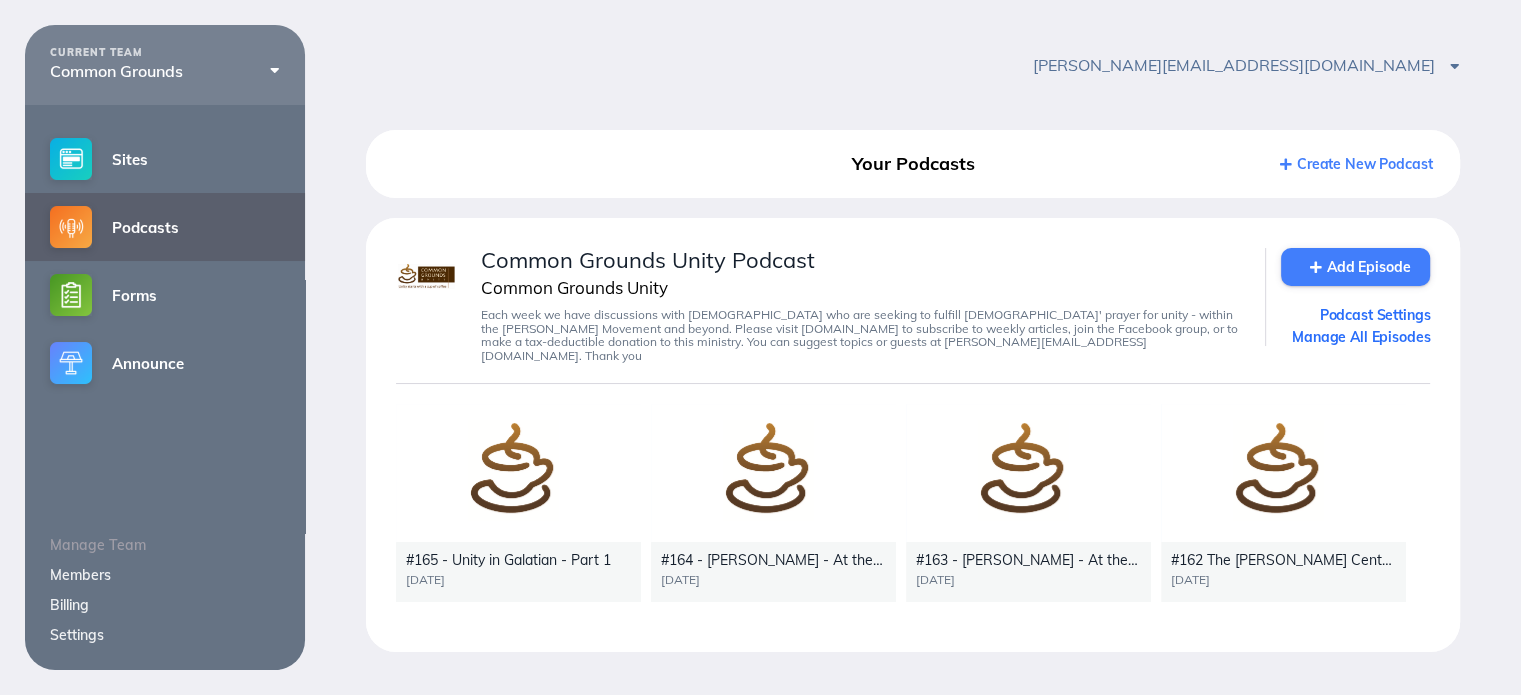 click on "Add Episode" at bounding box center [1355, 267] 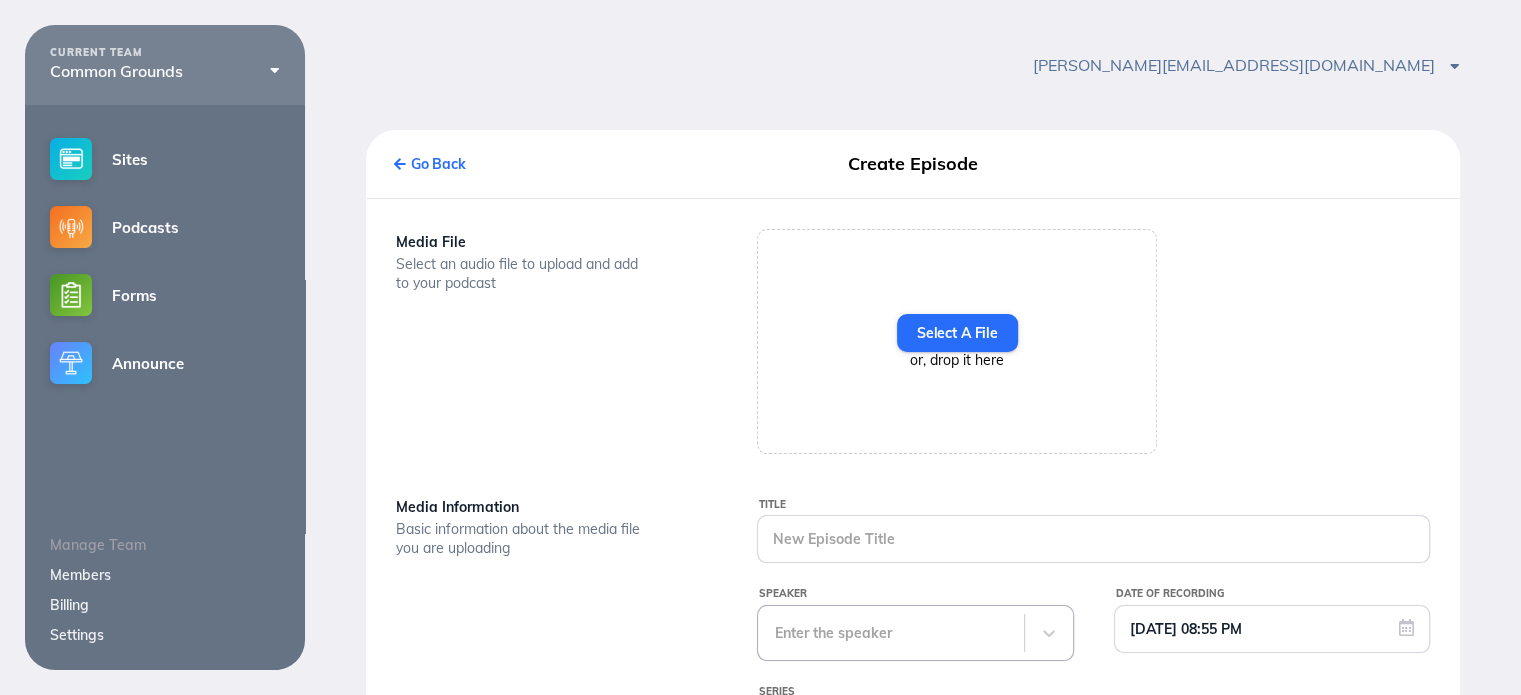 scroll, scrollTop: 100, scrollLeft: 0, axis: vertical 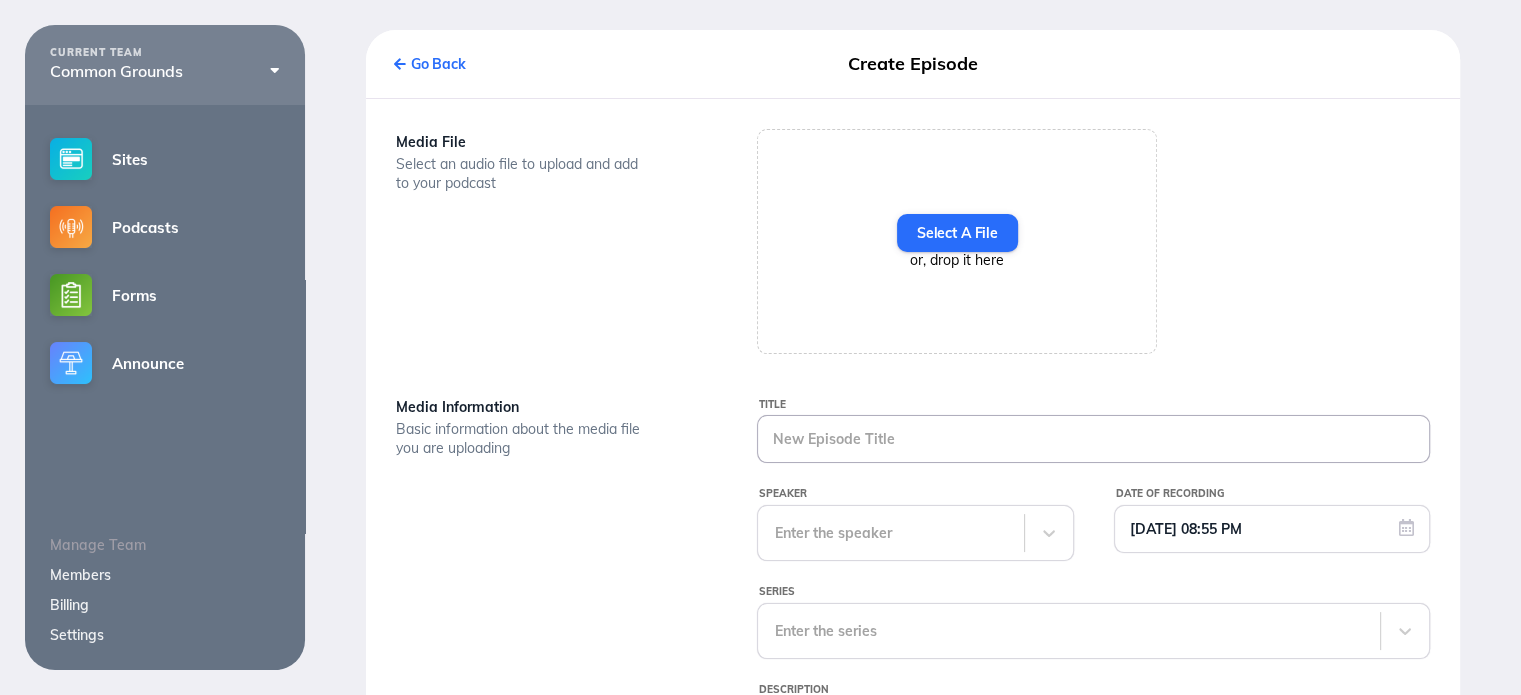 click on "Title" at bounding box center [1093, 439] 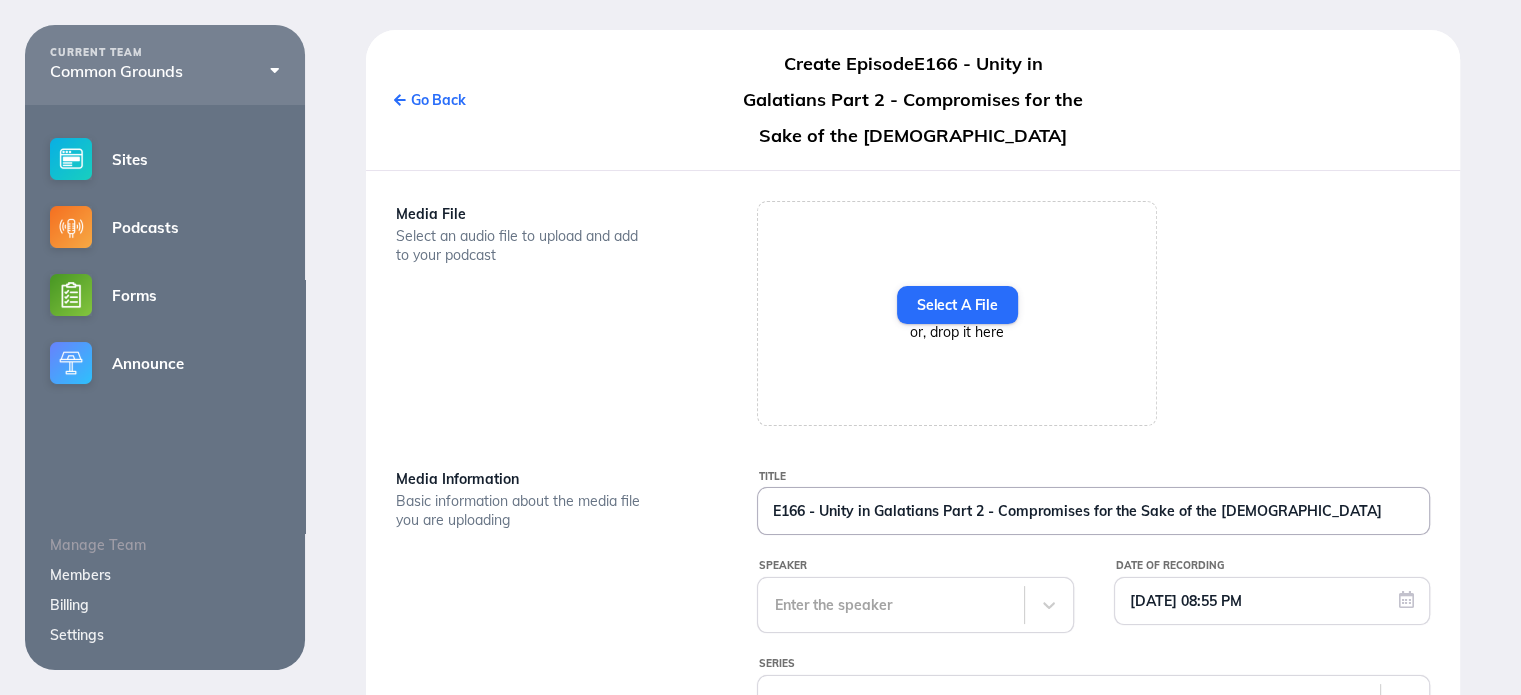 click on "E166 - Unity in Galatians Part 2 - Compromises for the Sake of the Gospel" at bounding box center (1093, 511) 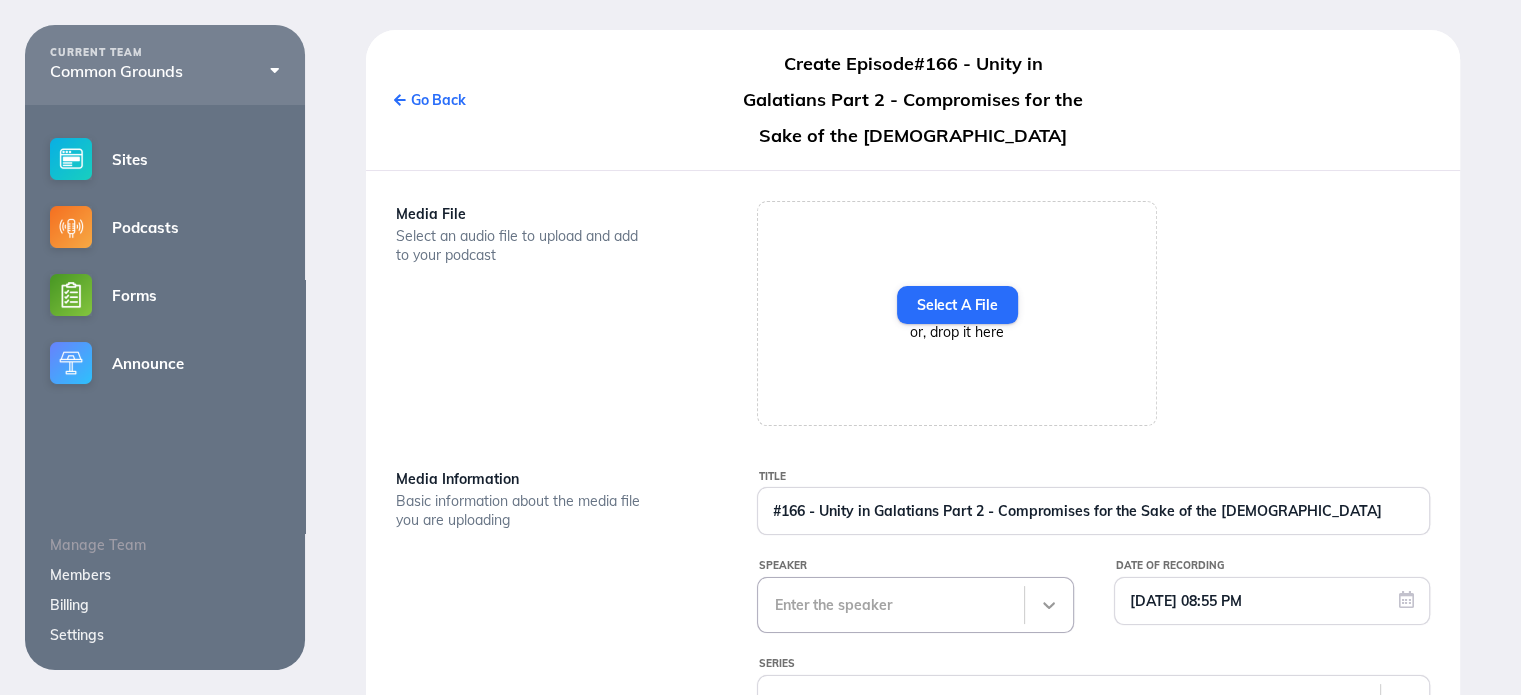 type on "#166 - Unity in Galatians Part 2 - Compromises for the Sake of the Gospel" 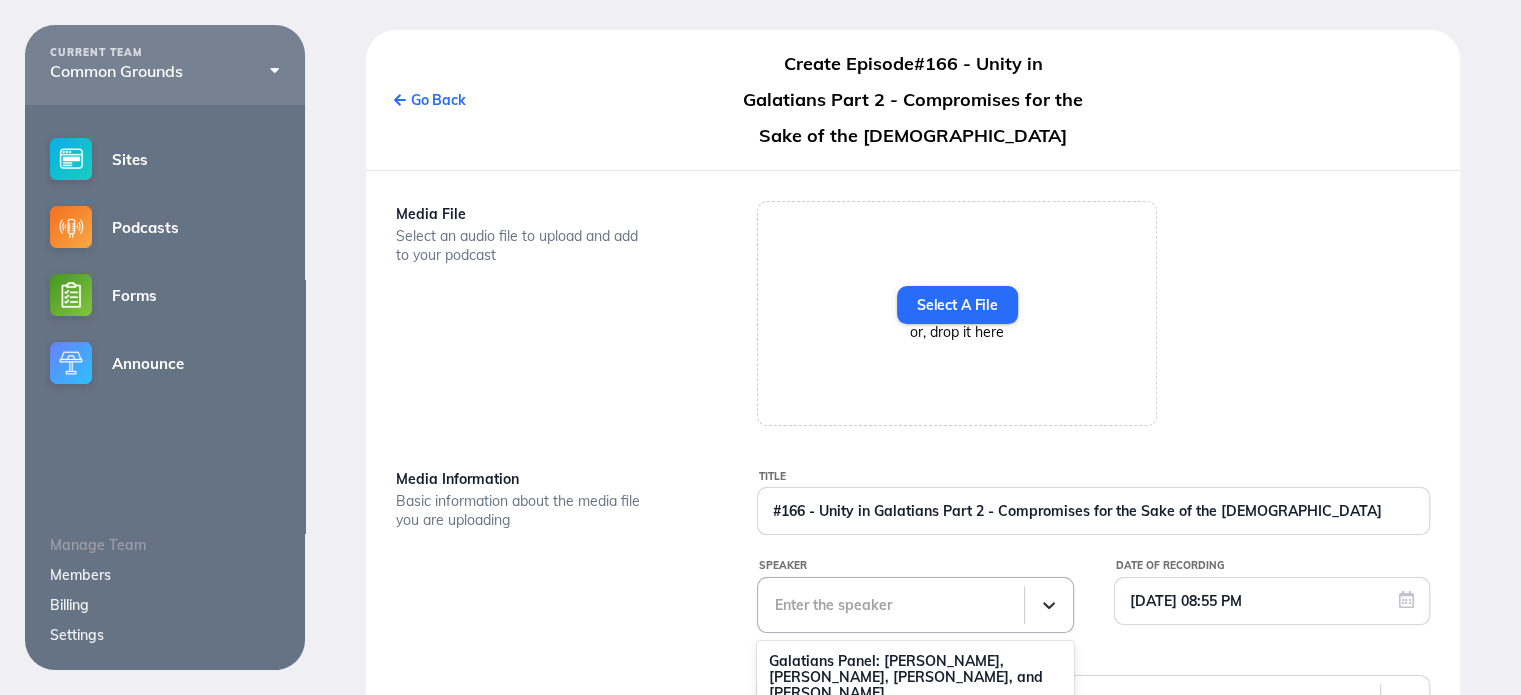 scroll, scrollTop: 352, scrollLeft: 0, axis: vertical 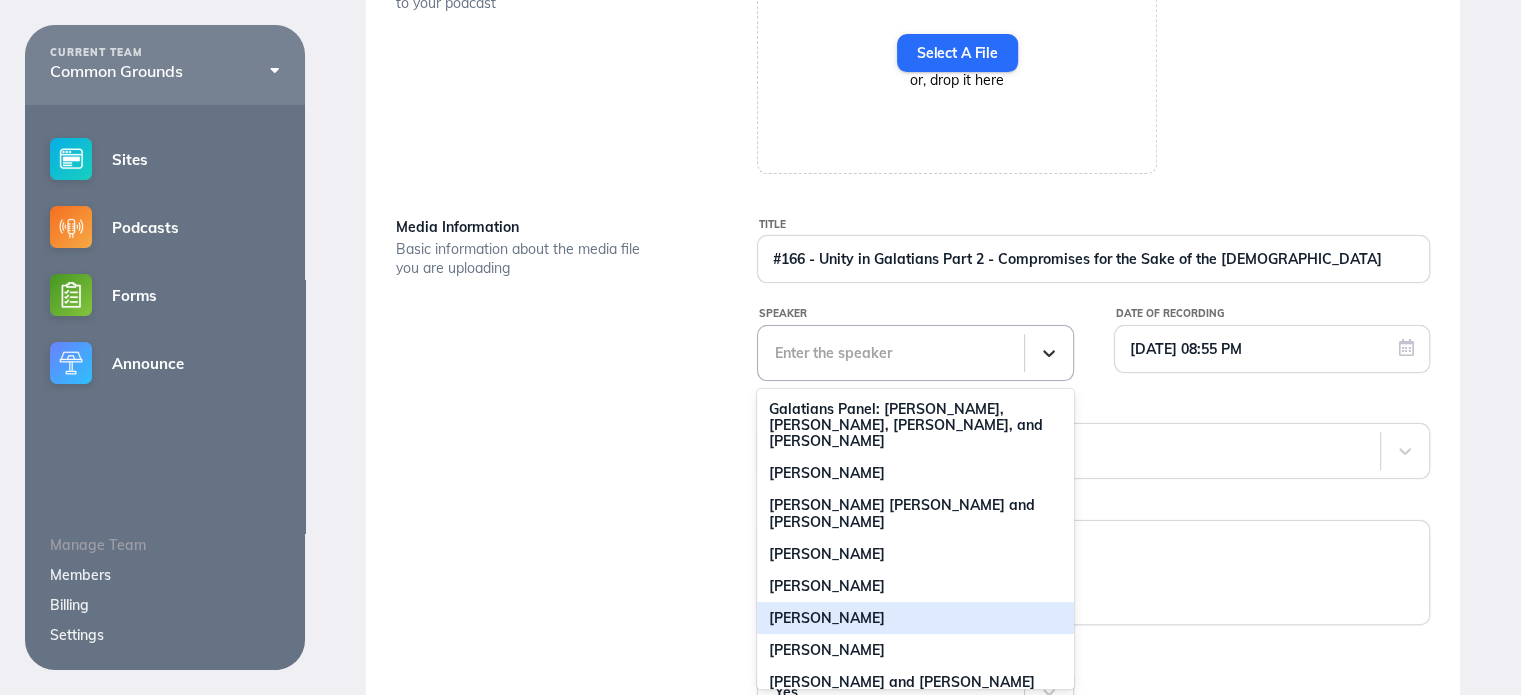 click on "98 results available. Use Up and Down to choose options, press Enter to select the currently focused option, press Escape to exit the menu, press Tab to select the option and exit the menu. Enter the speaker Galatians Panel: Kevin, Tina, Drew, Veronique, and Andy Steve Staten Claire Davidson Frederick and Richard Beck Richard Beck Casey Tygrett Tod Vogt Kyle Spears Jim and Lindsay Long Kevin Darby, Steve Johnson, and Sherwin MackIntosh Ken Cukrowski Darryl Willis Heather Hodges and Don Brimberry Heather Gorman and Mark Nelson Various Doug Foster and Jamey Gorman David Bruce LMFT Tiffany Dahlman David Davenport Jeanie Shaw Josh Graves Lee Camp Michael Burns Sean Palmer Josh Ross John Mark Hicks and Bobby Valentine Gordon Ferguson Joey Cope & Steve Staten Mark Love Rick Atchley Joel Peed Mark Hamilton Shawn McMullen Holly Carey Daniel Overdorf Dr. Jerry Taylor Joel Brown & Paul Tche Kathy Khang and Matt Mikalatos Kevin Withem, Tina Bruner, Drew Baker, and John Teal Tyler McKenzie Drew Baker and Tina Bruner" at bounding box center [915, 353] 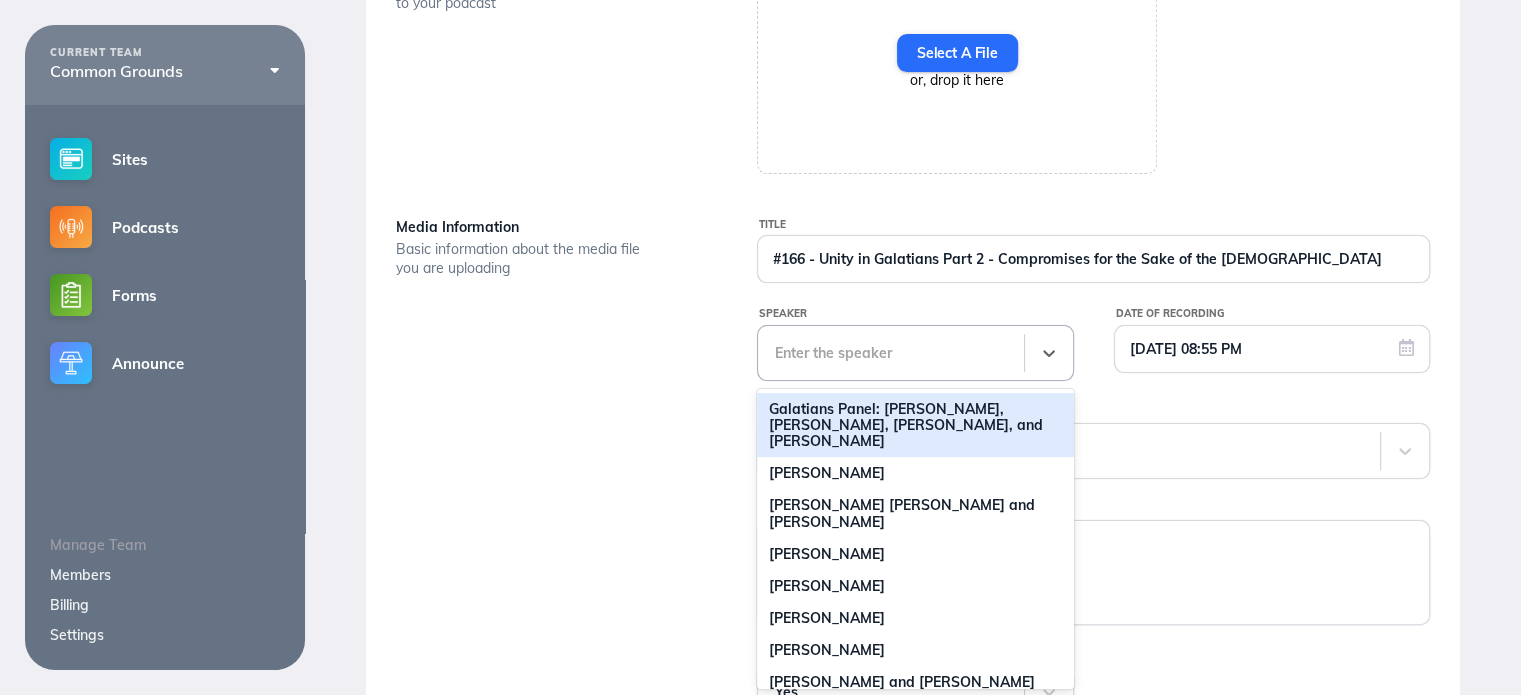 click on "Galatians Panel: Kevin, Tina, Drew, Veronique, and Andy" at bounding box center [915, 425] 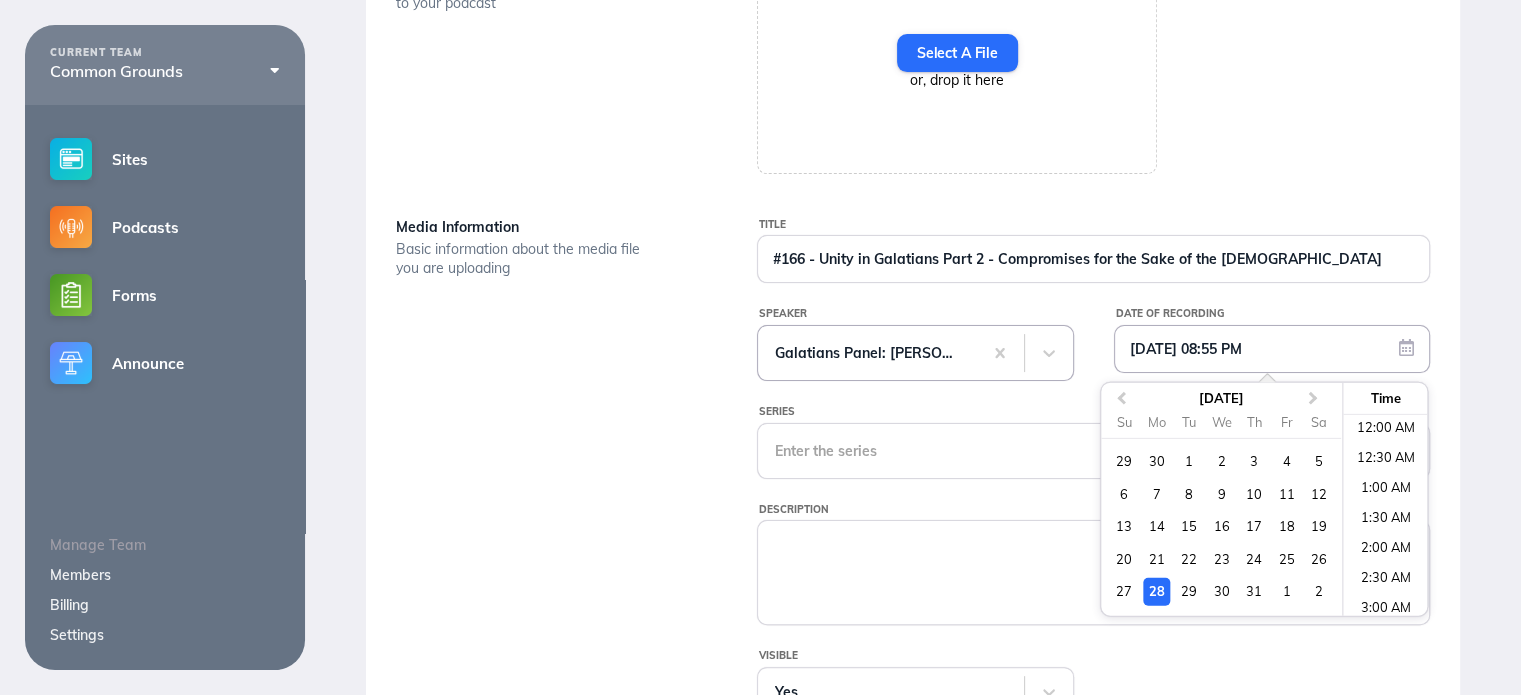 click on "07/28/2025 08:55 PM" at bounding box center [1272, 349] 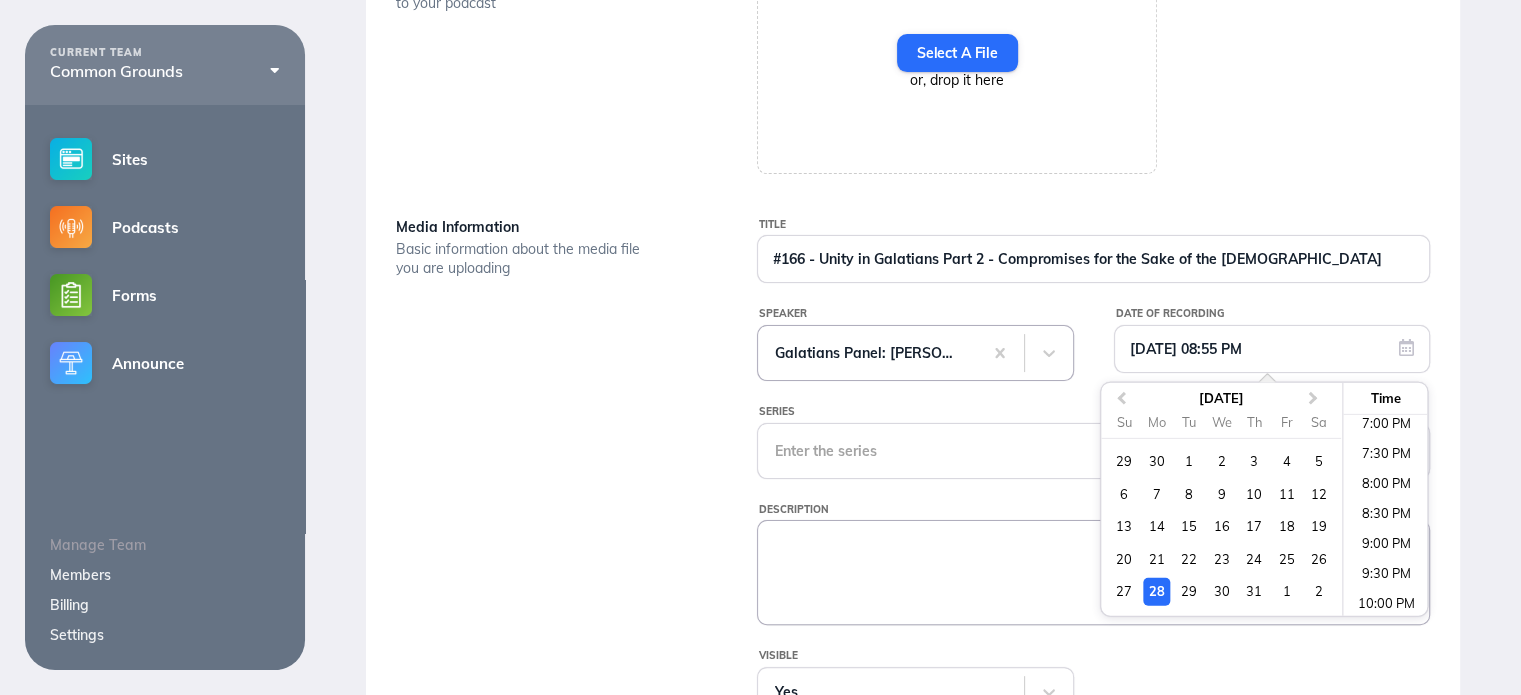 scroll, scrollTop: 452, scrollLeft: 0, axis: vertical 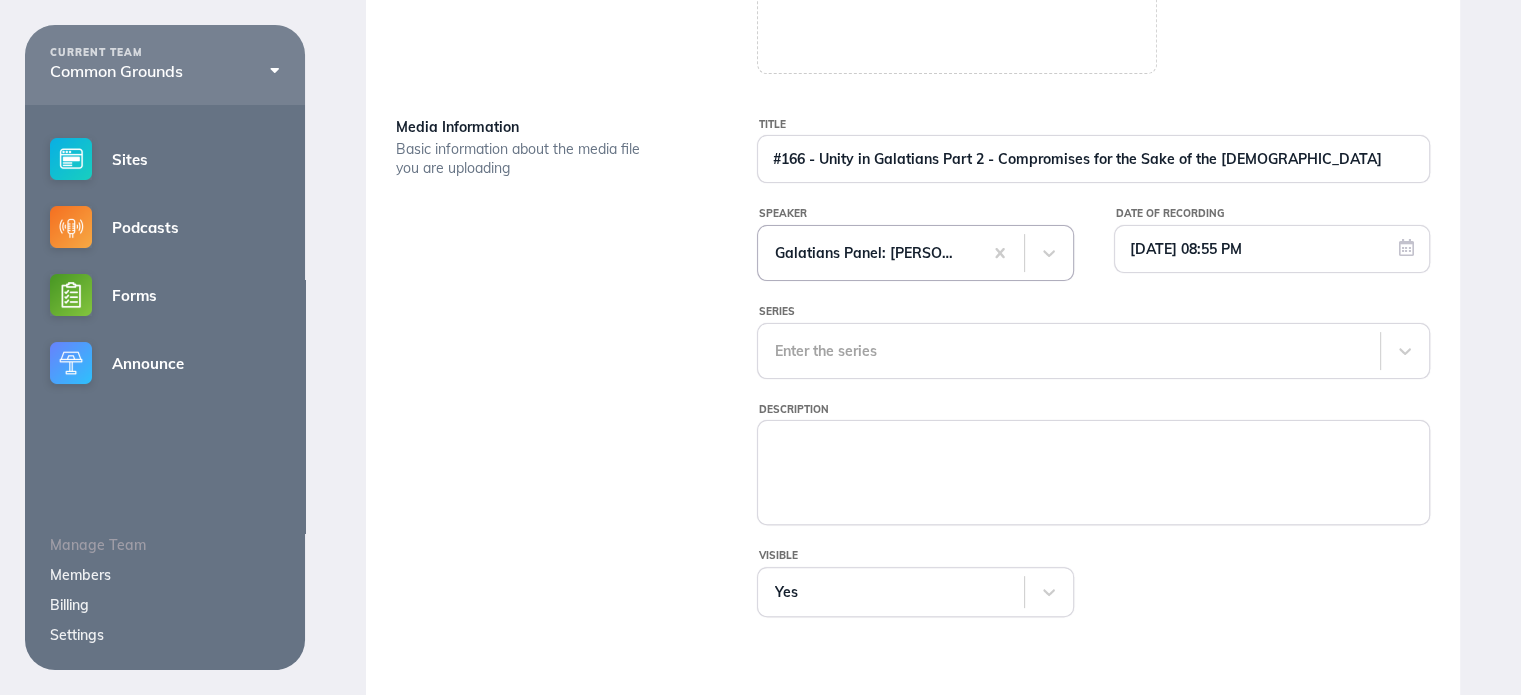 drag, startPoint x: 1225, startPoint y: 576, endPoint x: 1212, endPoint y: 576, distance: 13 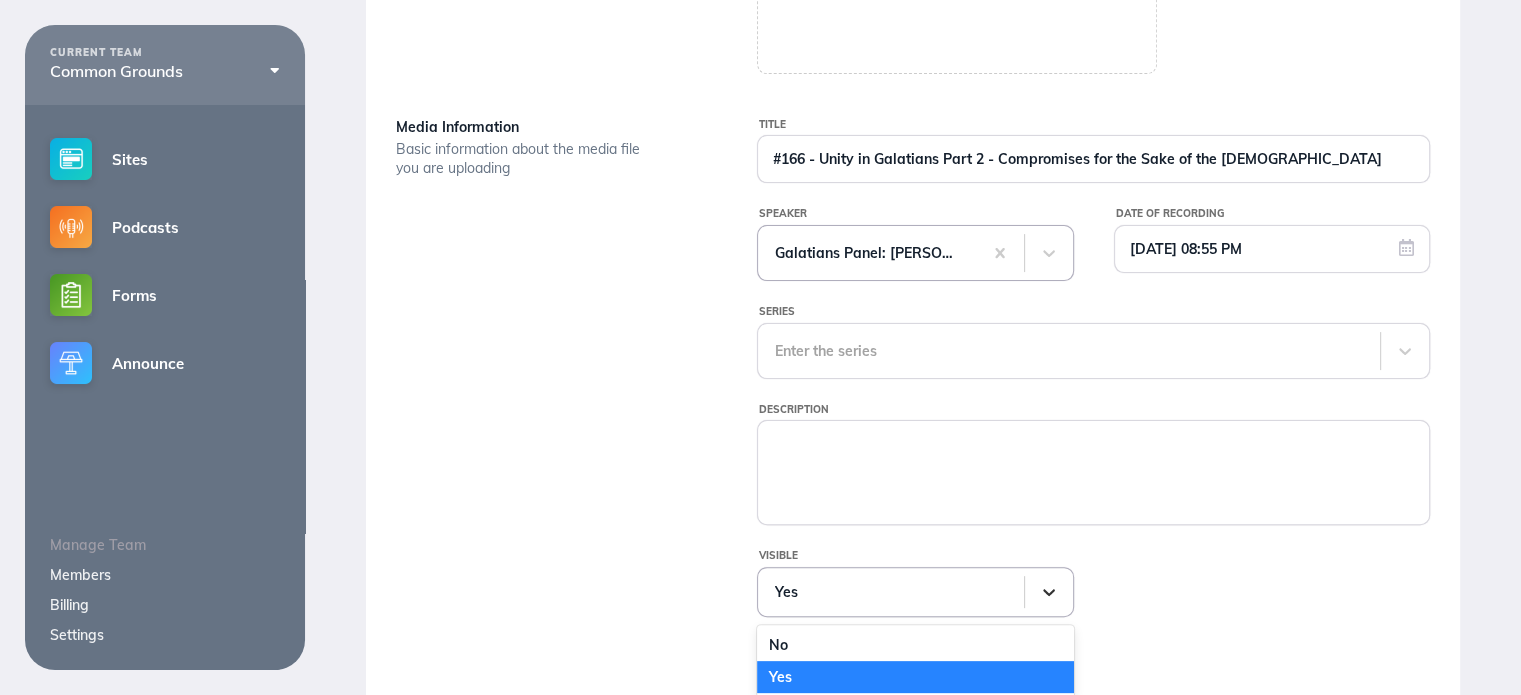 click 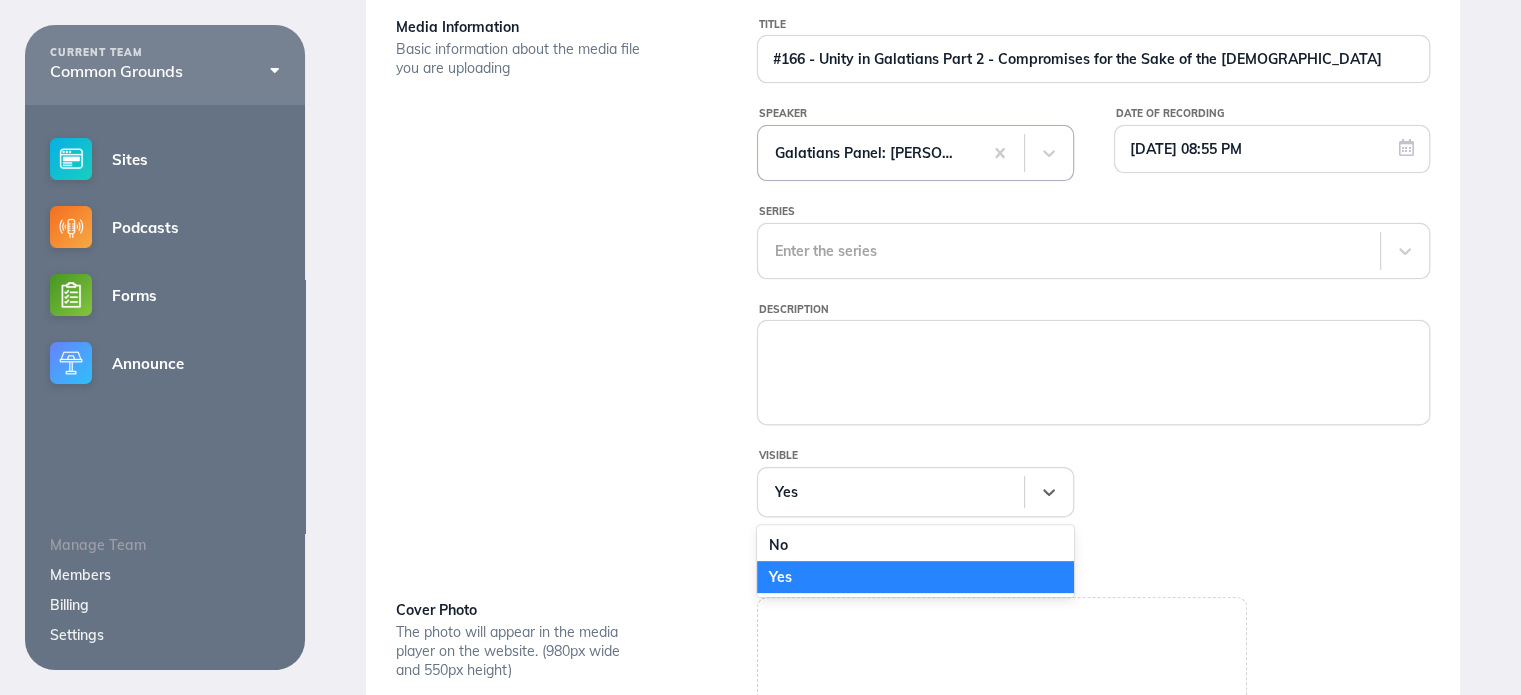 scroll, scrollTop: 452, scrollLeft: 0, axis: vertical 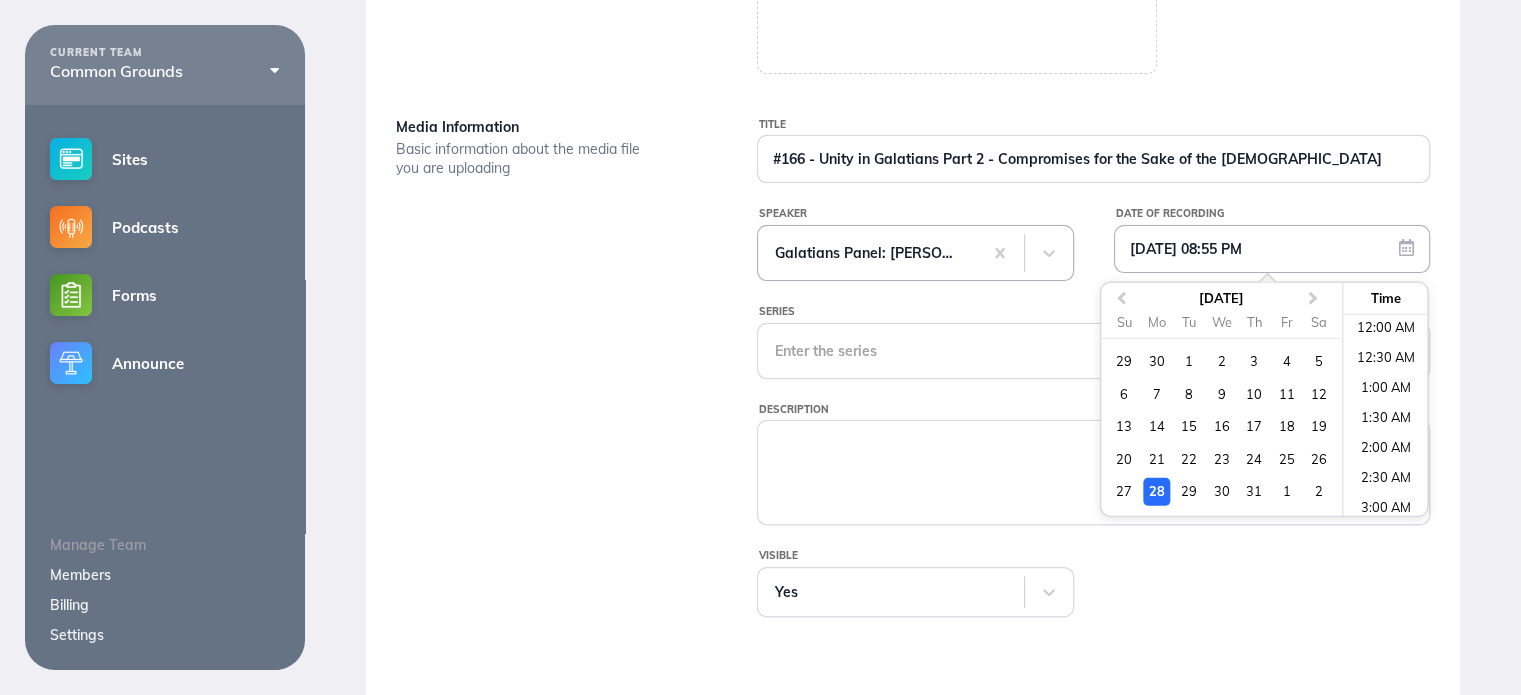 click on "07/28/2025 08:55 PM" at bounding box center (1272, 249) 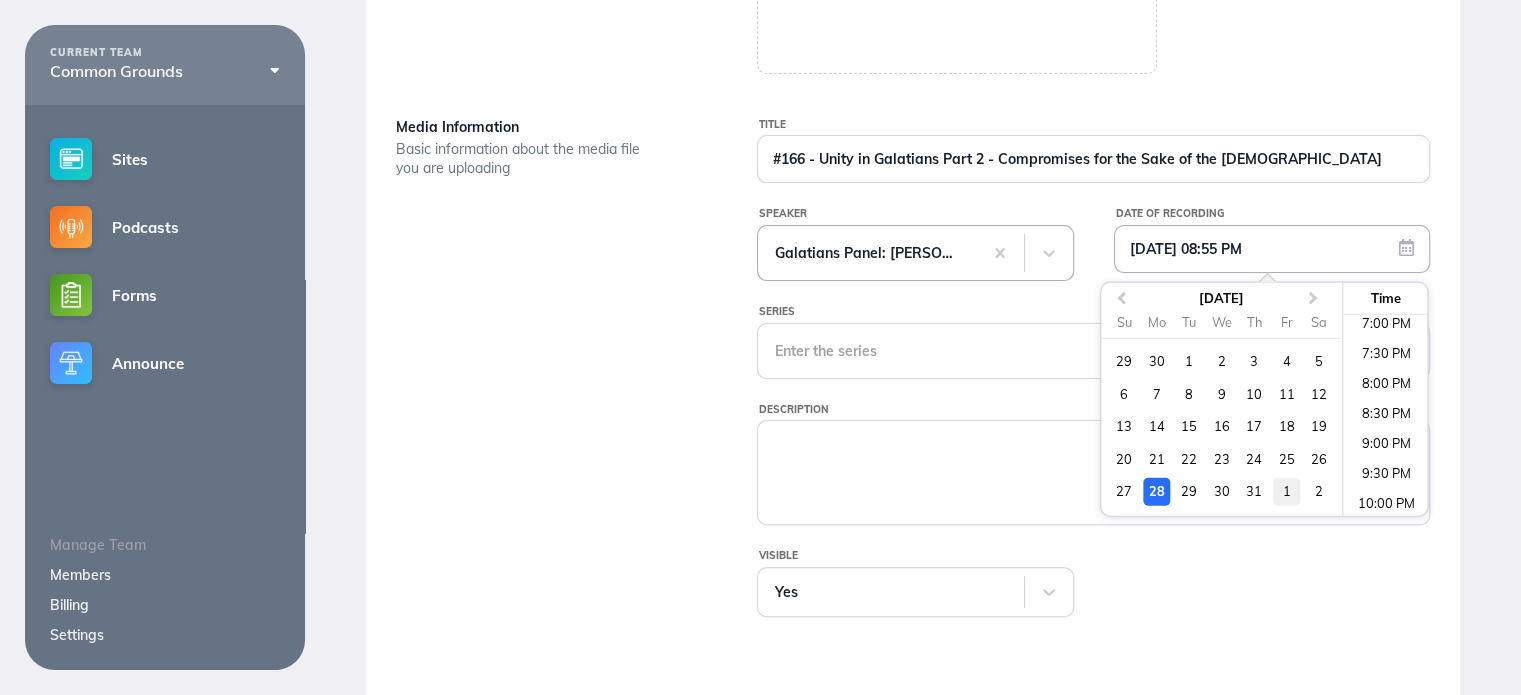 click on "1" at bounding box center (1286, 491) 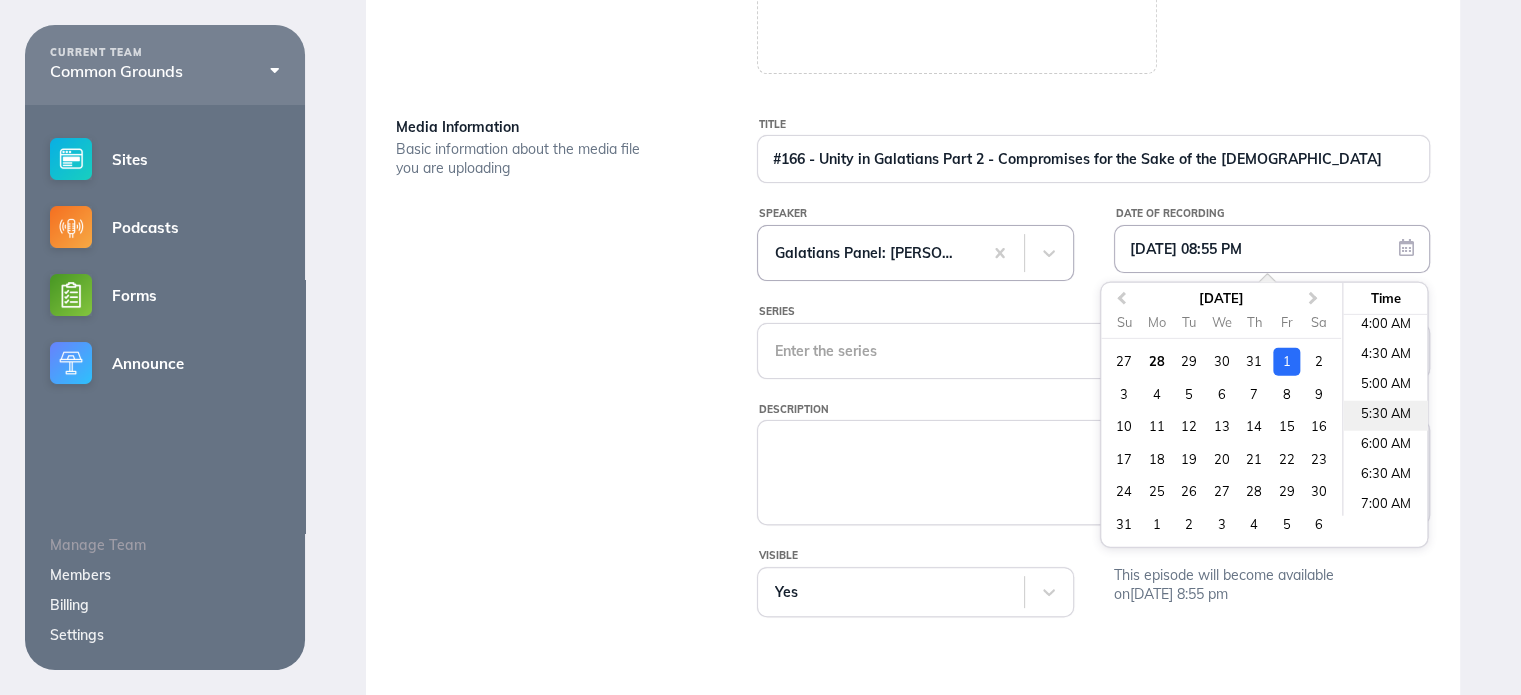 scroll, scrollTop: 0, scrollLeft: 0, axis: both 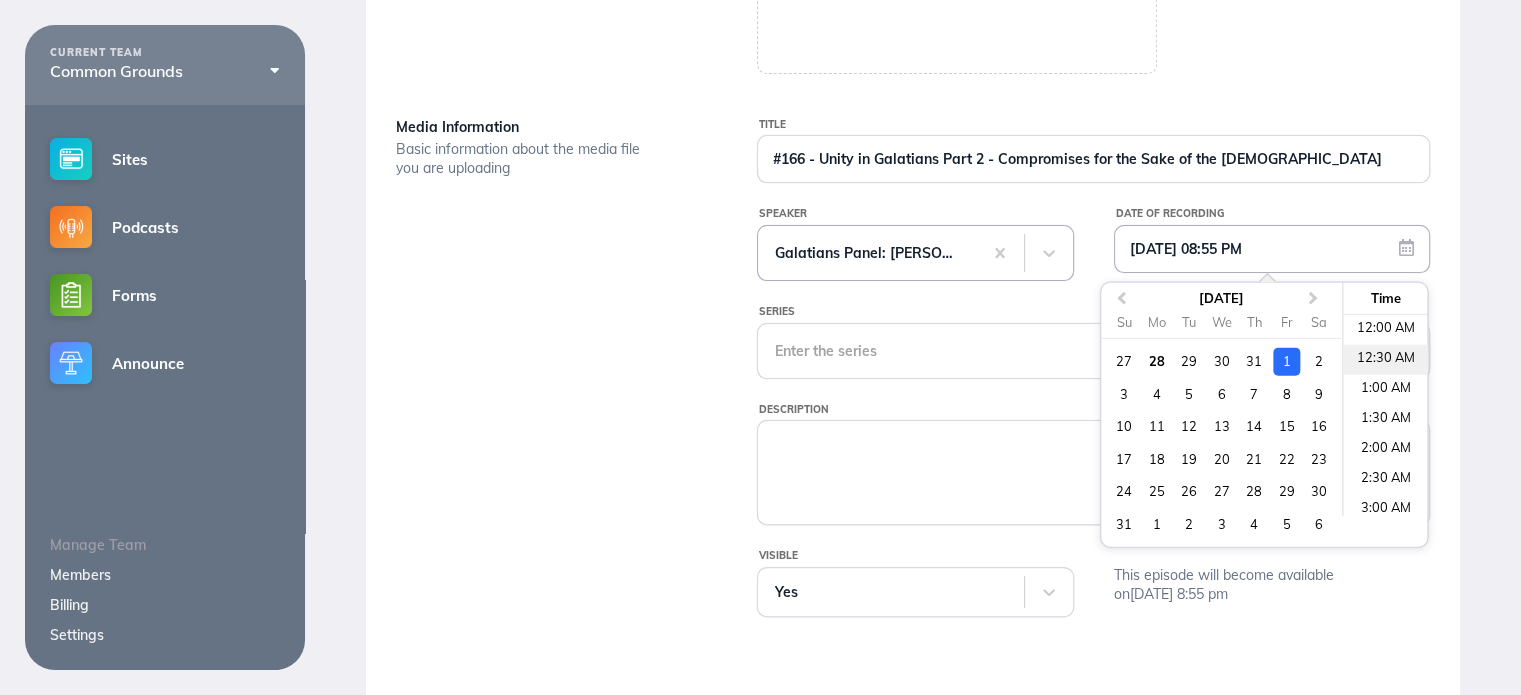 click on "12:30 AM" at bounding box center (1385, 360) 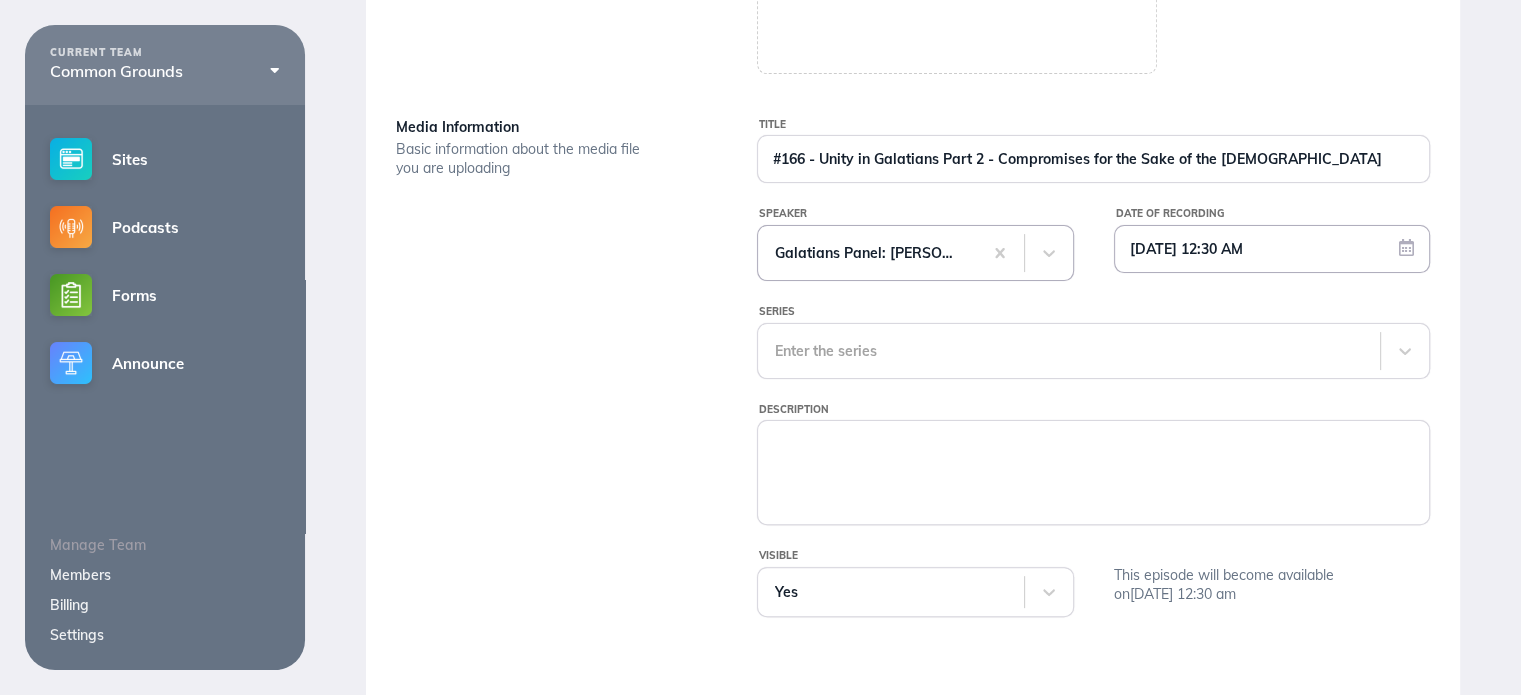 click on "Title #166 - Unity in Galatians Part 2 - Compromises for the Sake of the Gospel Speaker Galatians Panel: Kevin, Tina, Drew, Veronique, and Andy Date of Recording Selected date: Friday, August 1st, 2025 at 12:30 AM 08/01/2025 12:30 AM Series Enter the series Description Visible Yes This episode will become available on  August 1st, 2025 at 12:30 am" at bounding box center (1093, 385) 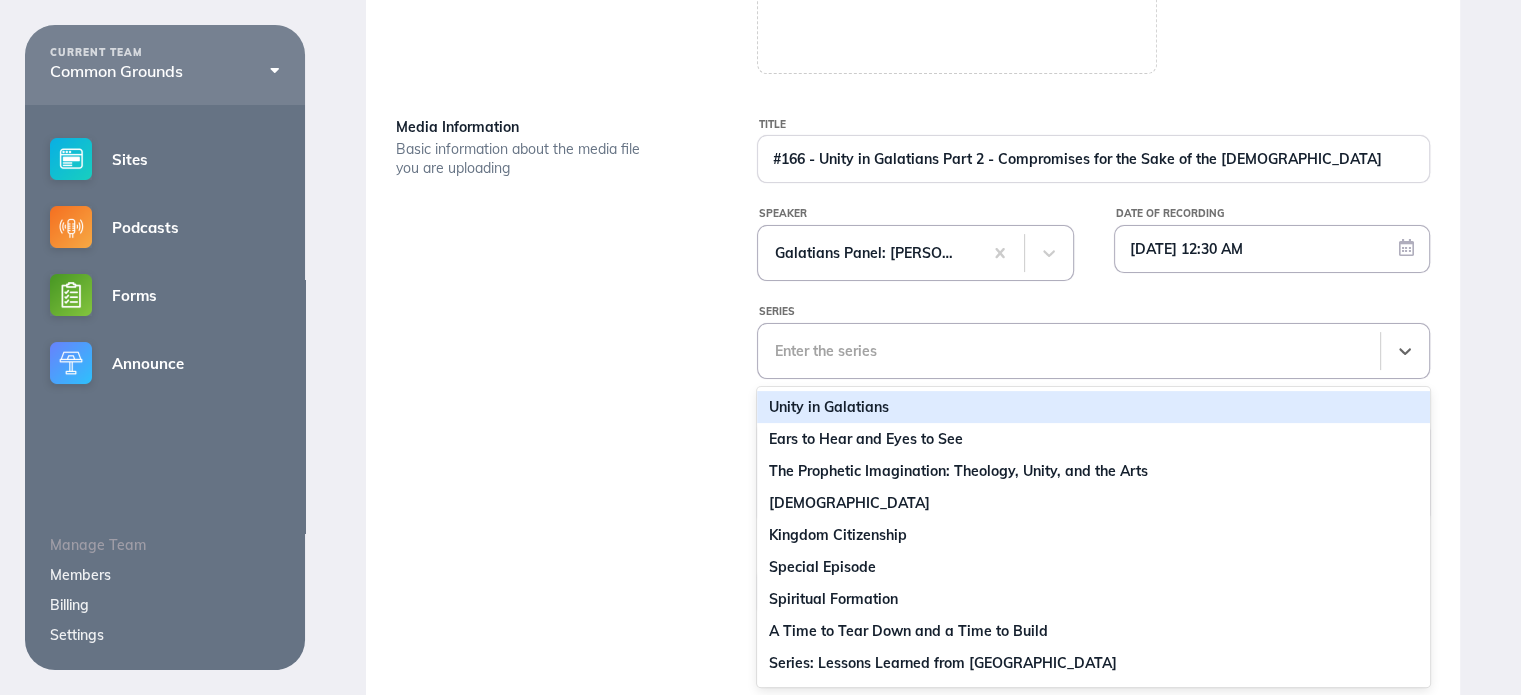 click at bounding box center [1069, 351] 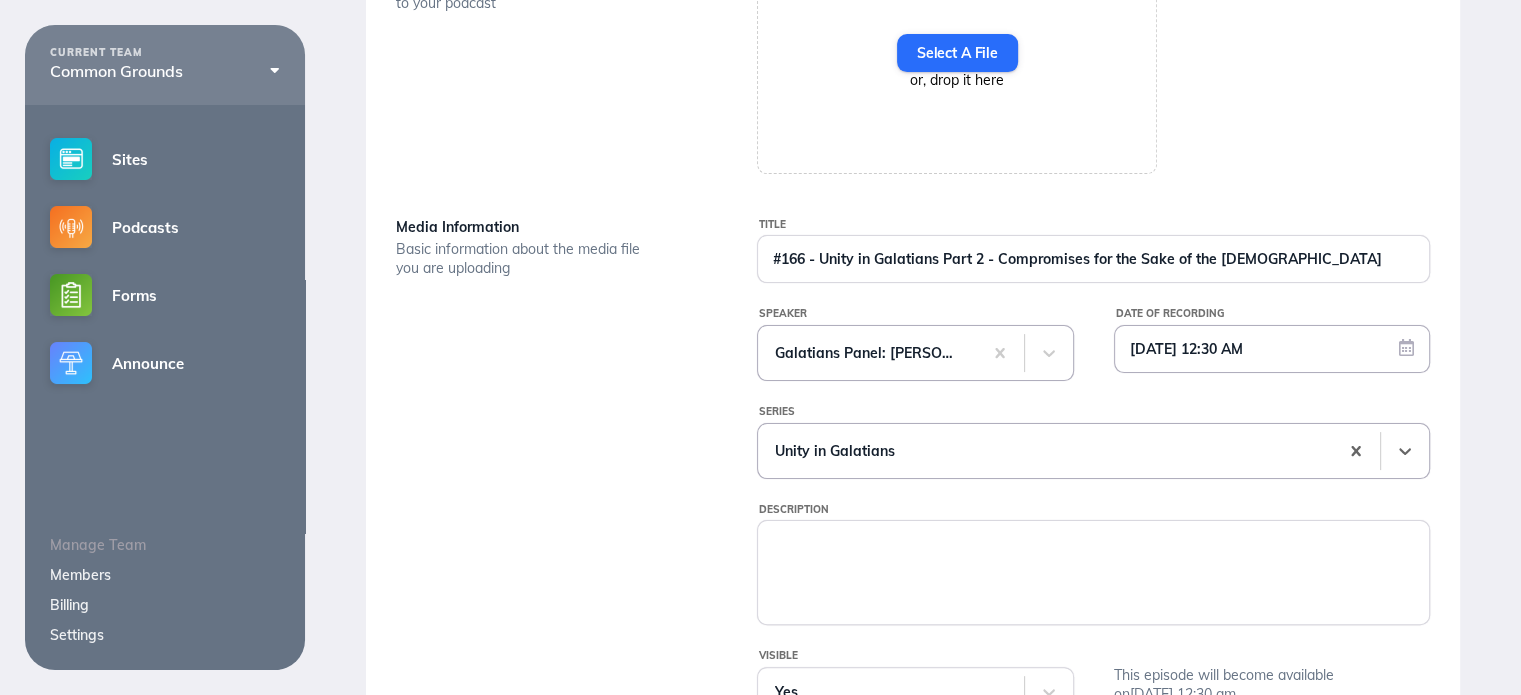 scroll, scrollTop: 152, scrollLeft: 0, axis: vertical 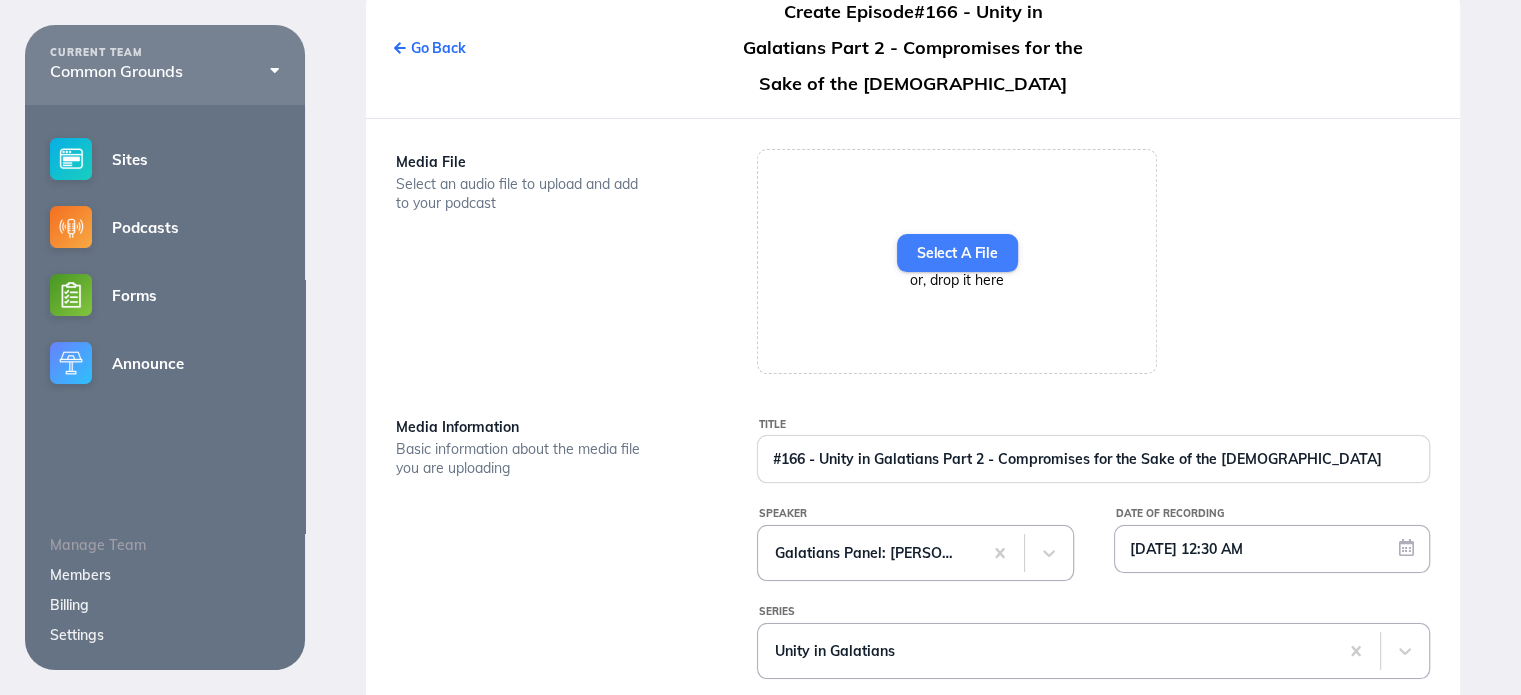 click on "Select A File" at bounding box center (957, 253) 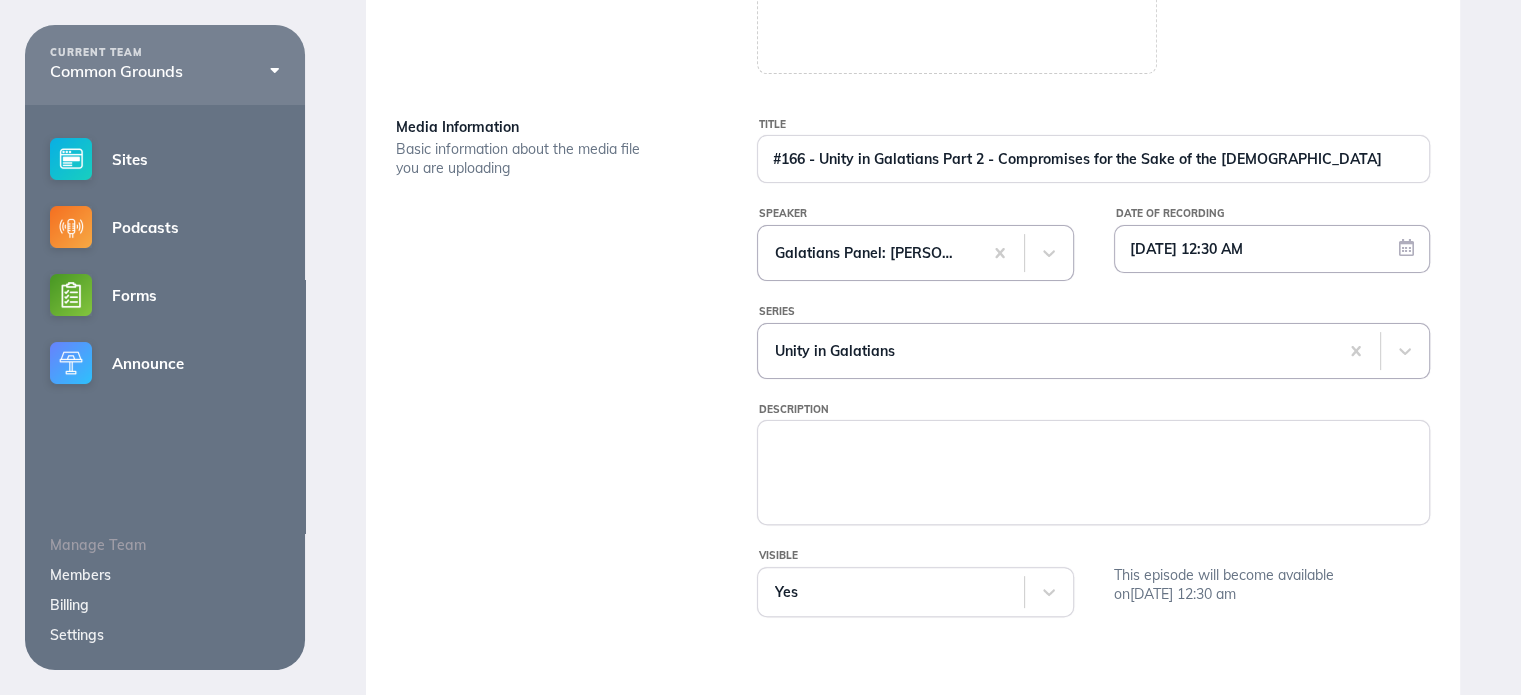 scroll, scrollTop: 552, scrollLeft: 0, axis: vertical 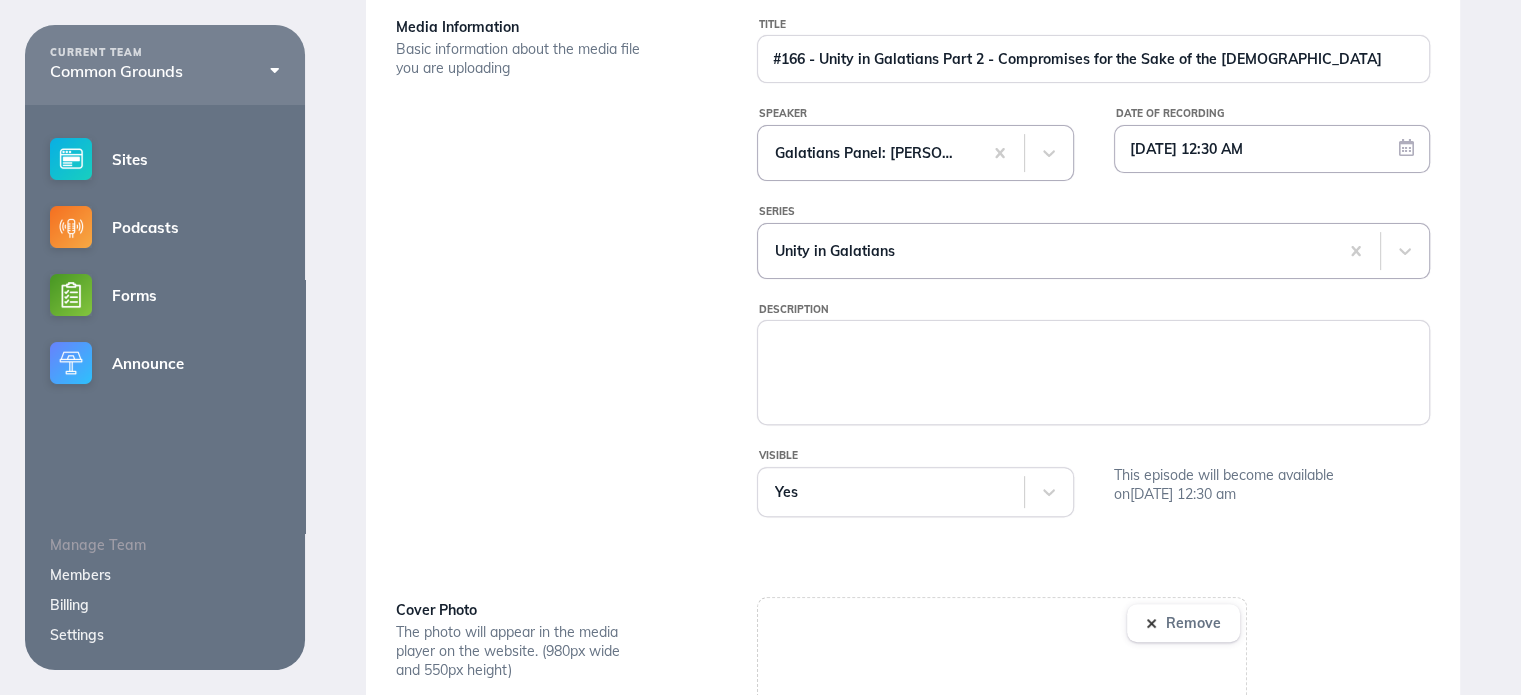 click on "Media Information Basic information about the media file you are uploading" at bounding box center (551, 285) 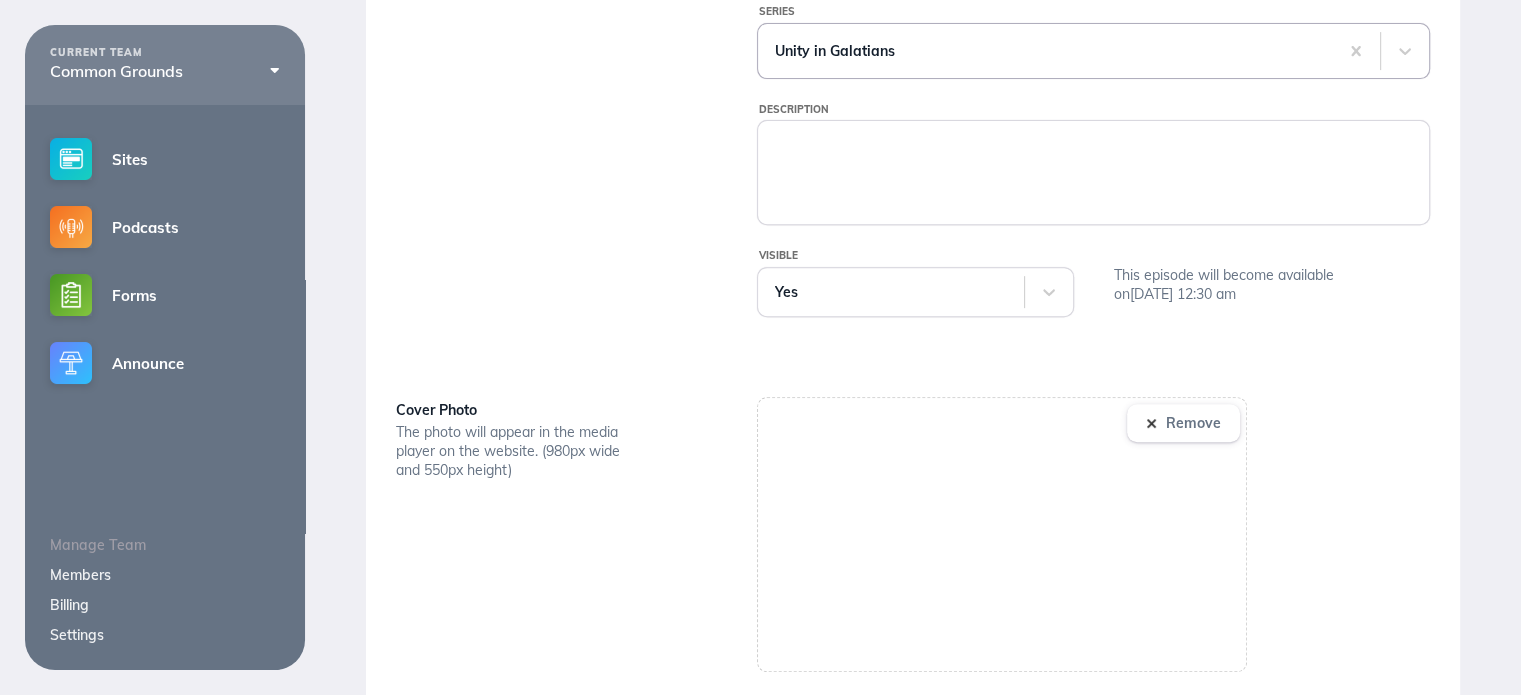 scroll, scrollTop: 851, scrollLeft: 0, axis: vertical 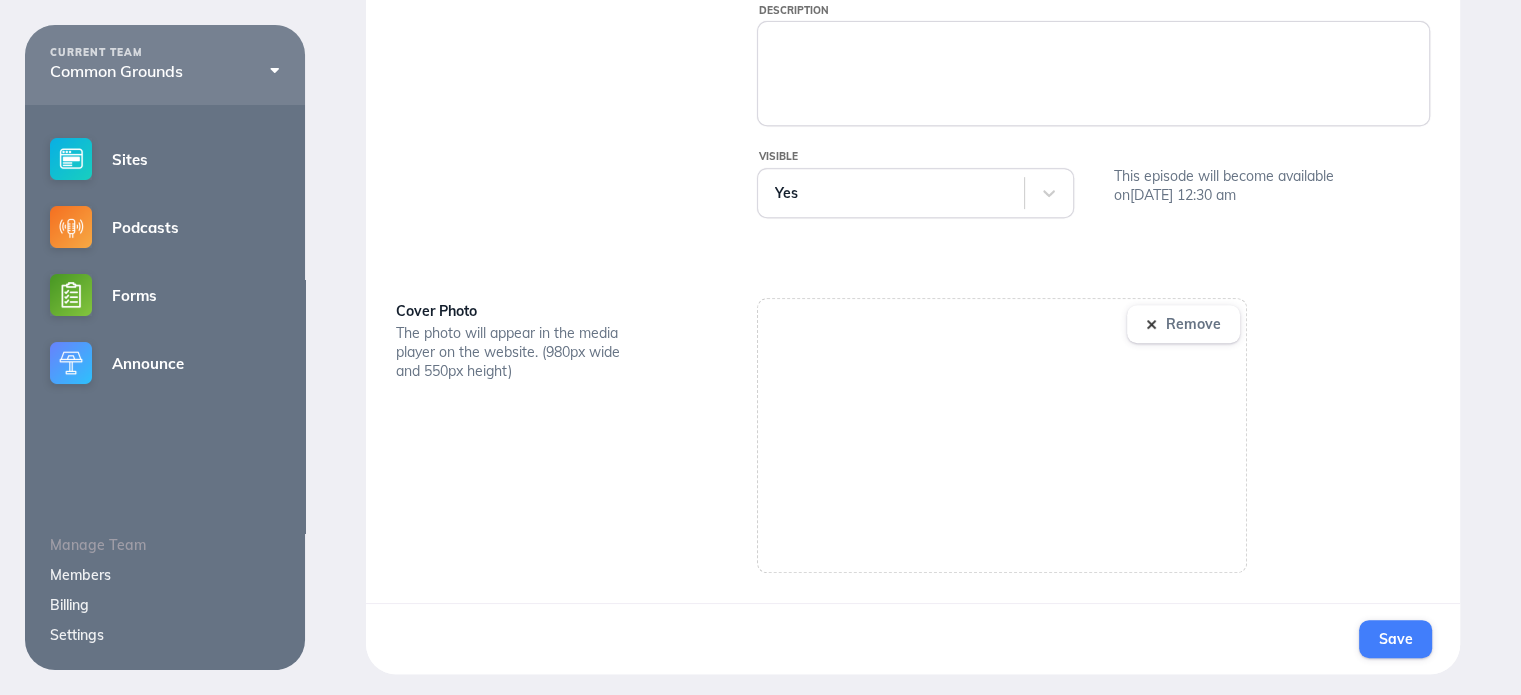 click on "Save" at bounding box center (1395, 639) 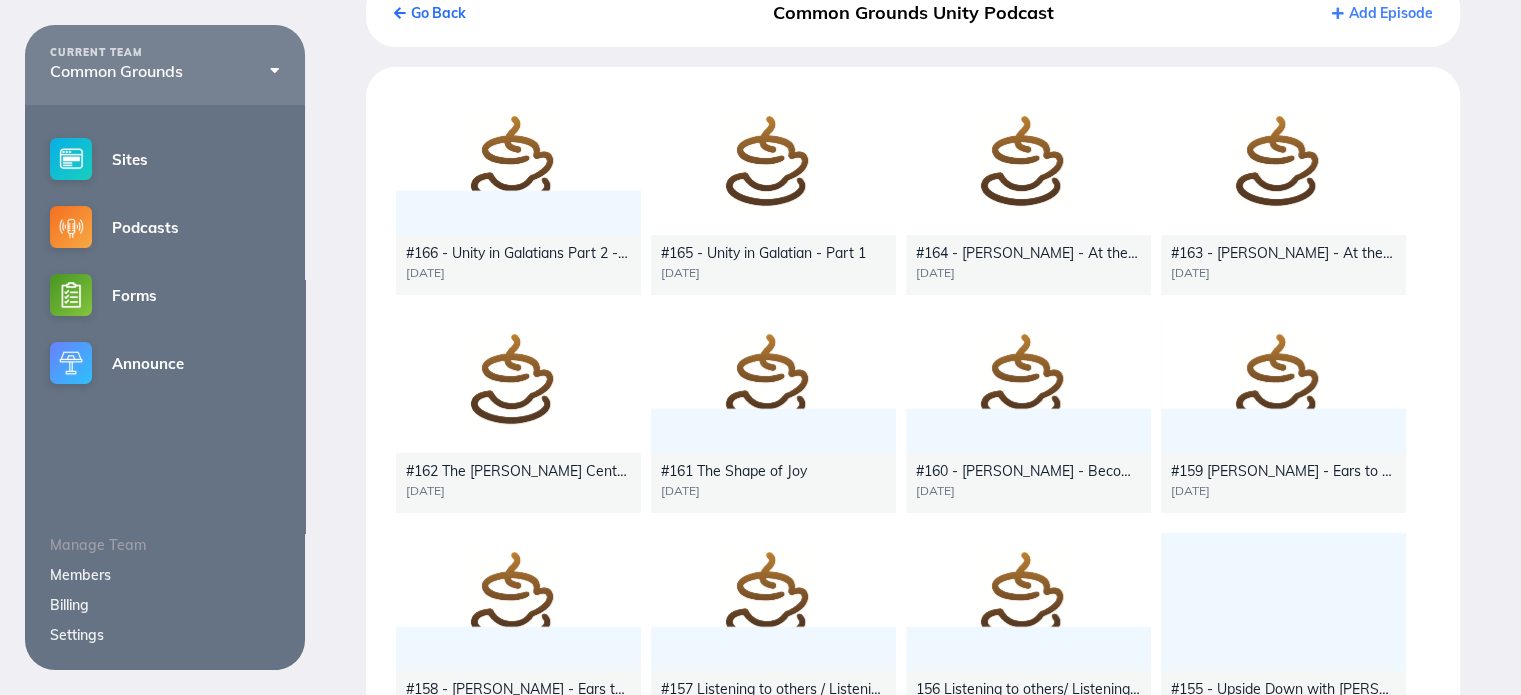 scroll, scrollTop: 0, scrollLeft: 0, axis: both 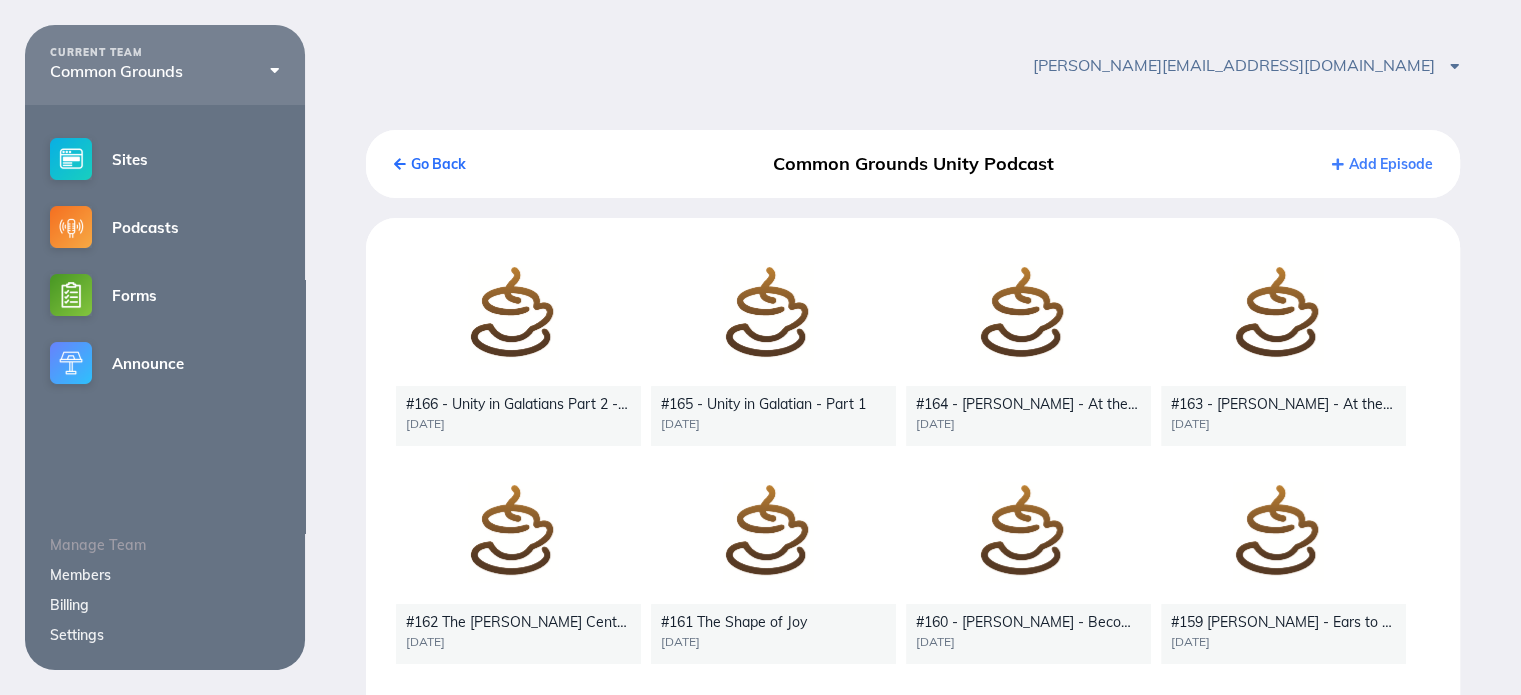 click at bounding box center (773, 317) 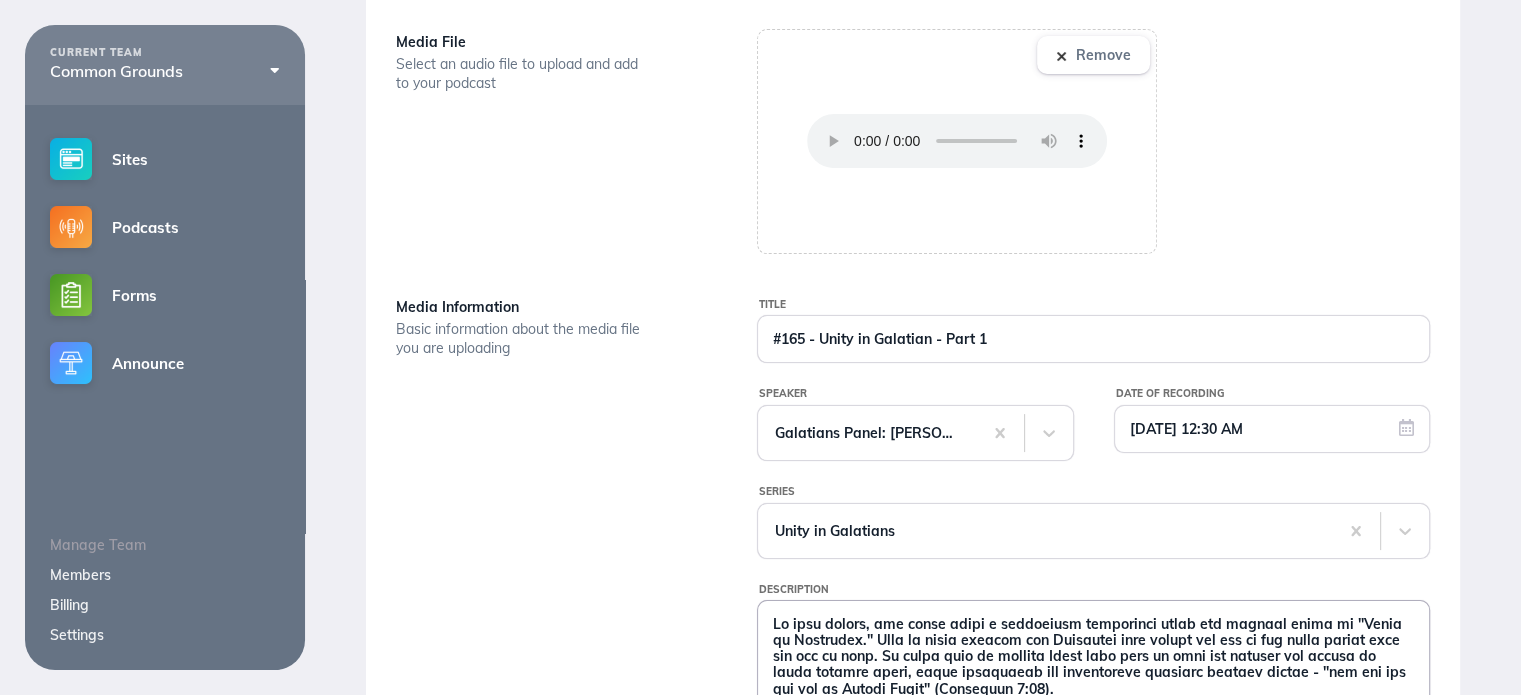 scroll, scrollTop: 300, scrollLeft: 0, axis: vertical 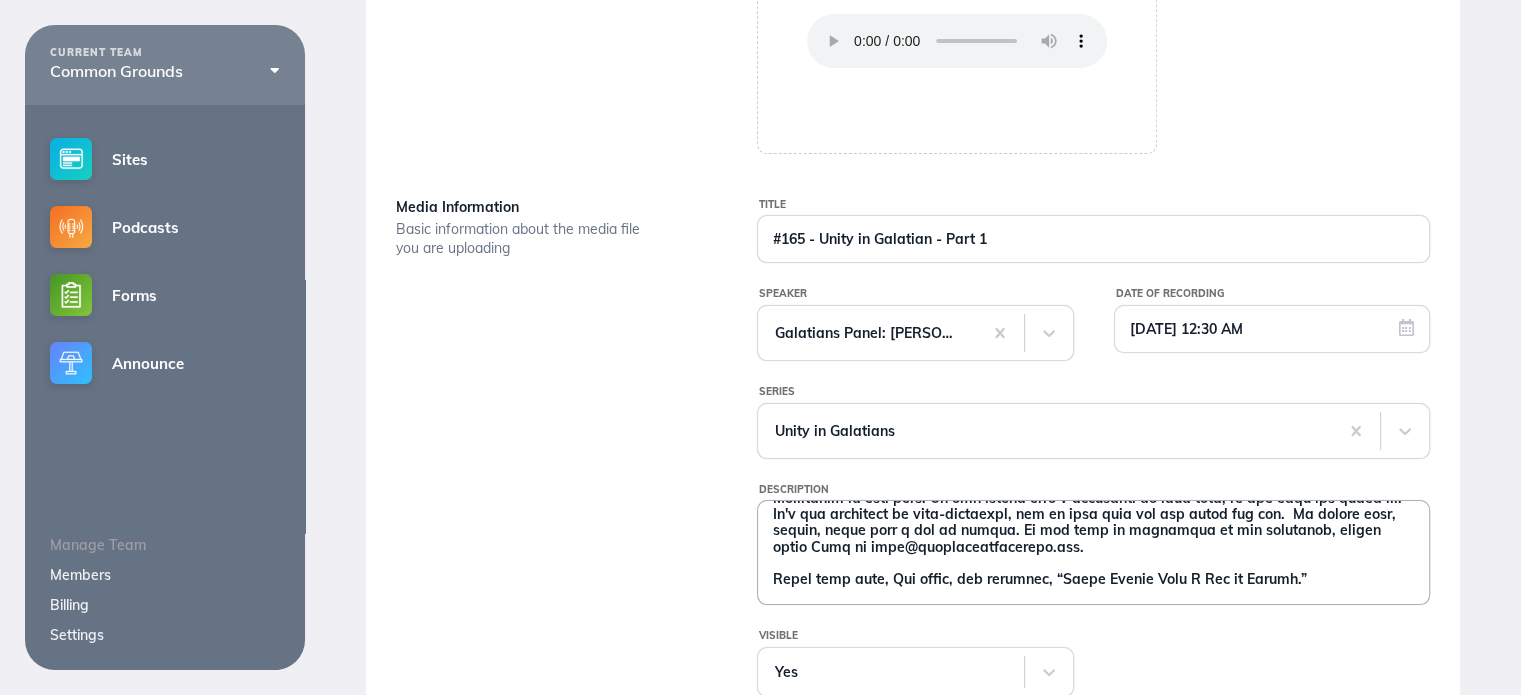 drag, startPoint x: 769, startPoint y: 523, endPoint x: 1328, endPoint y: 586, distance: 562.5389 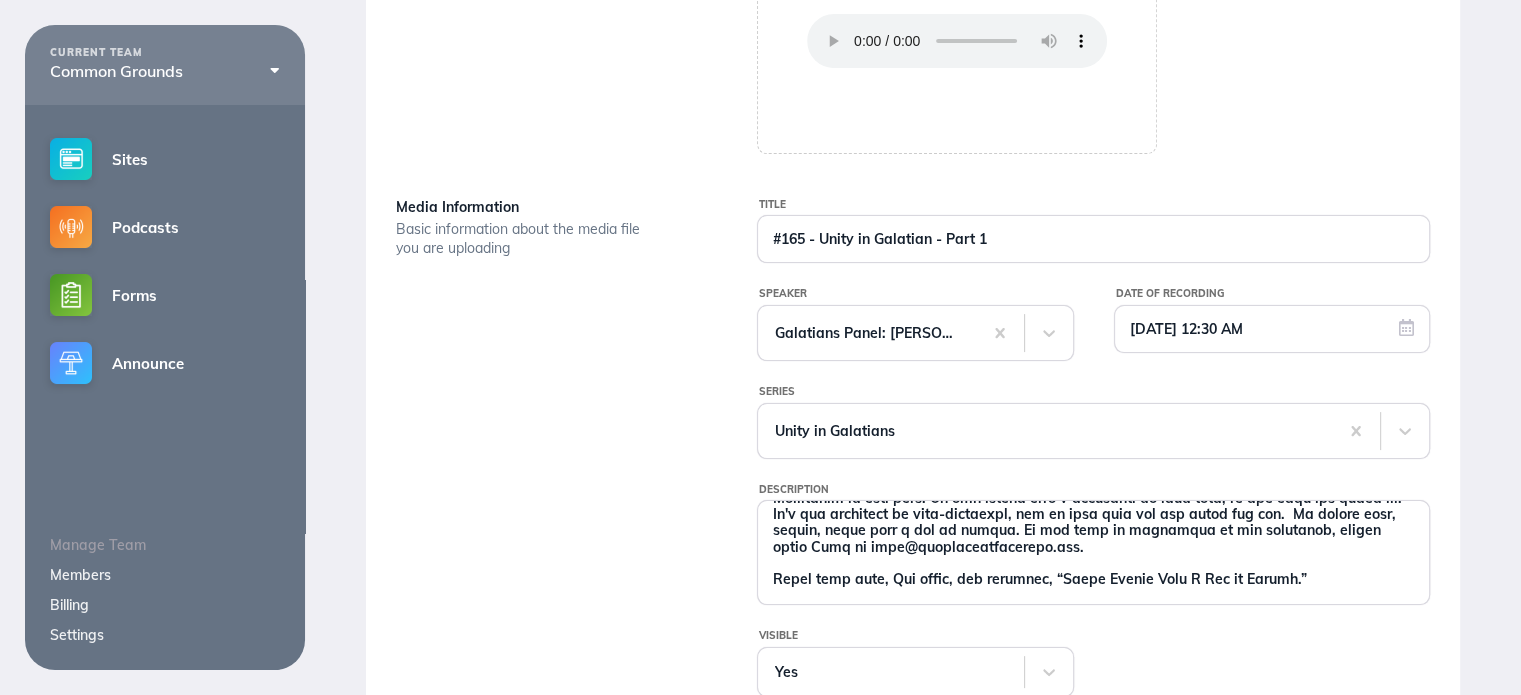scroll, scrollTop: 0, scrollLeft: 0, axis: both 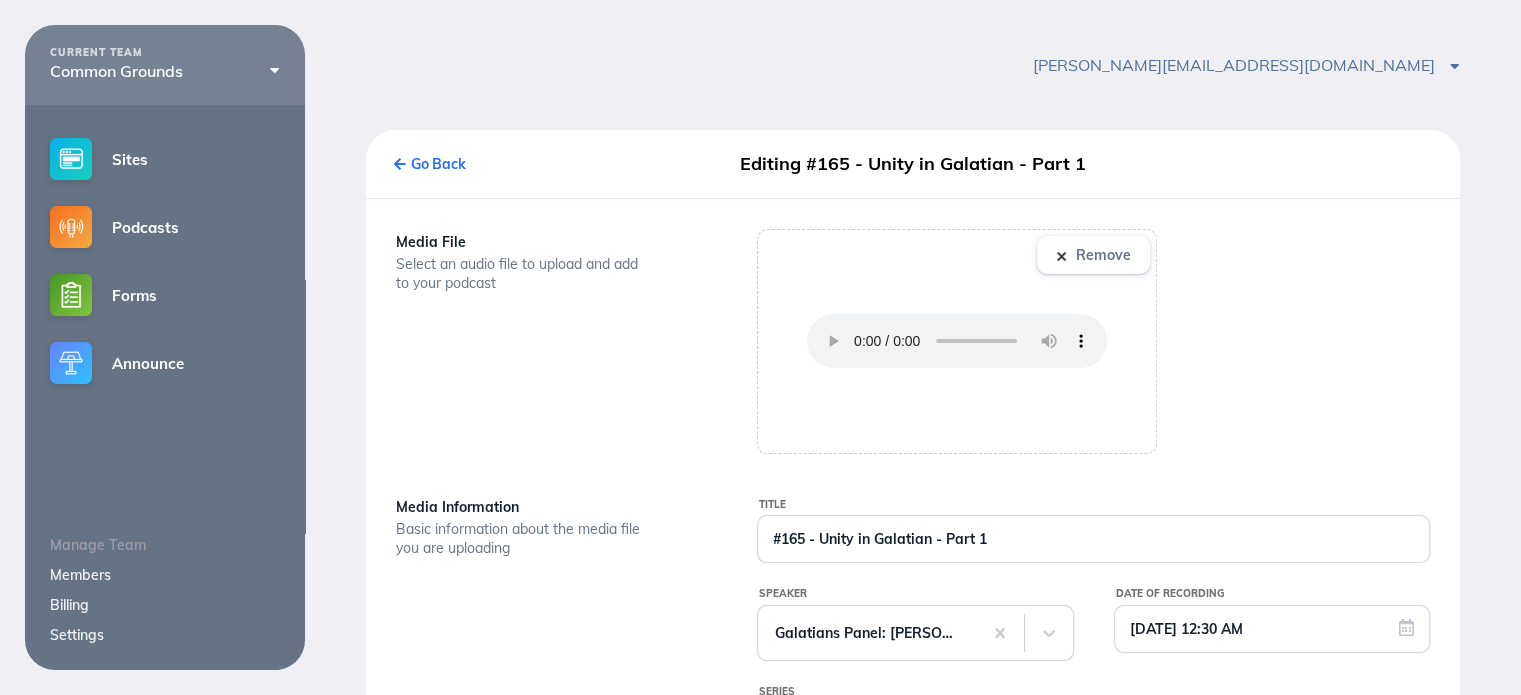 click on "Go Back" at bounding box center (430, 164) 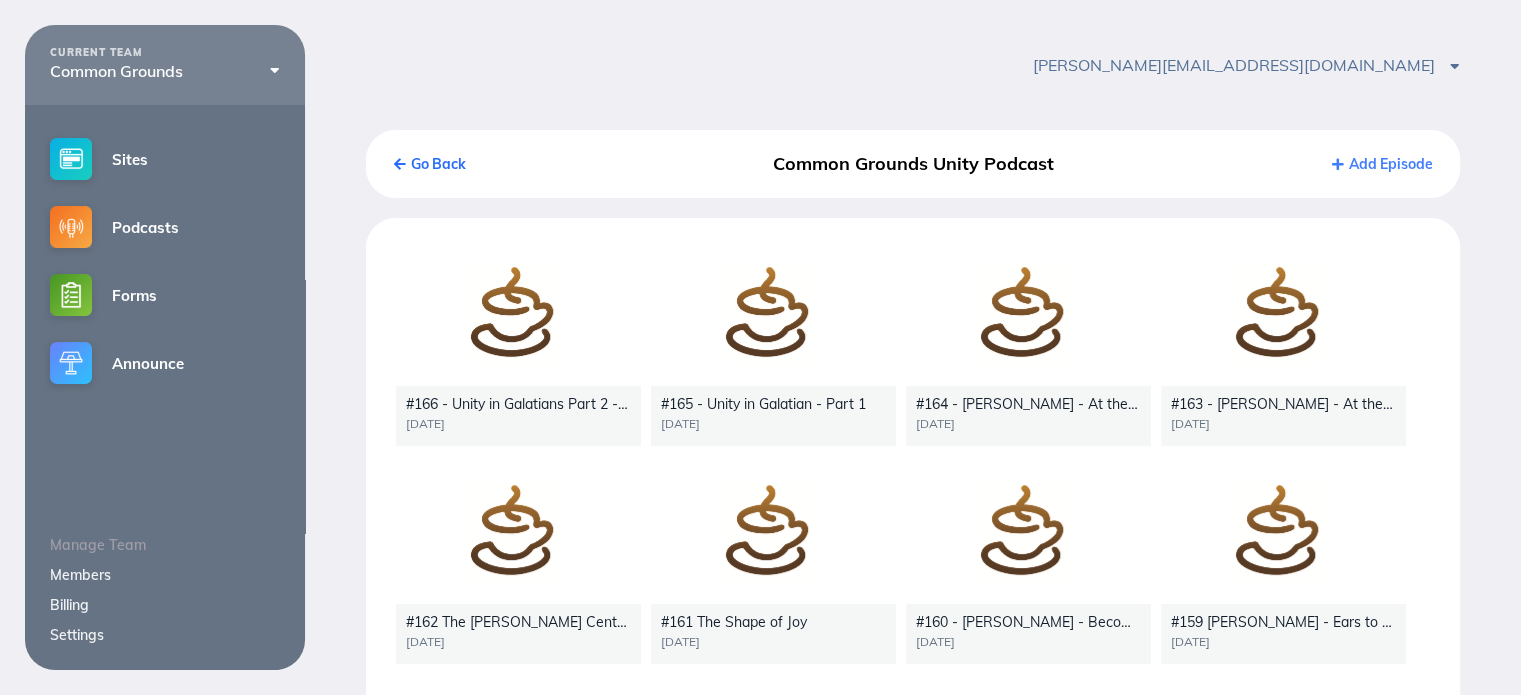 click at bounding box center (518, 317) 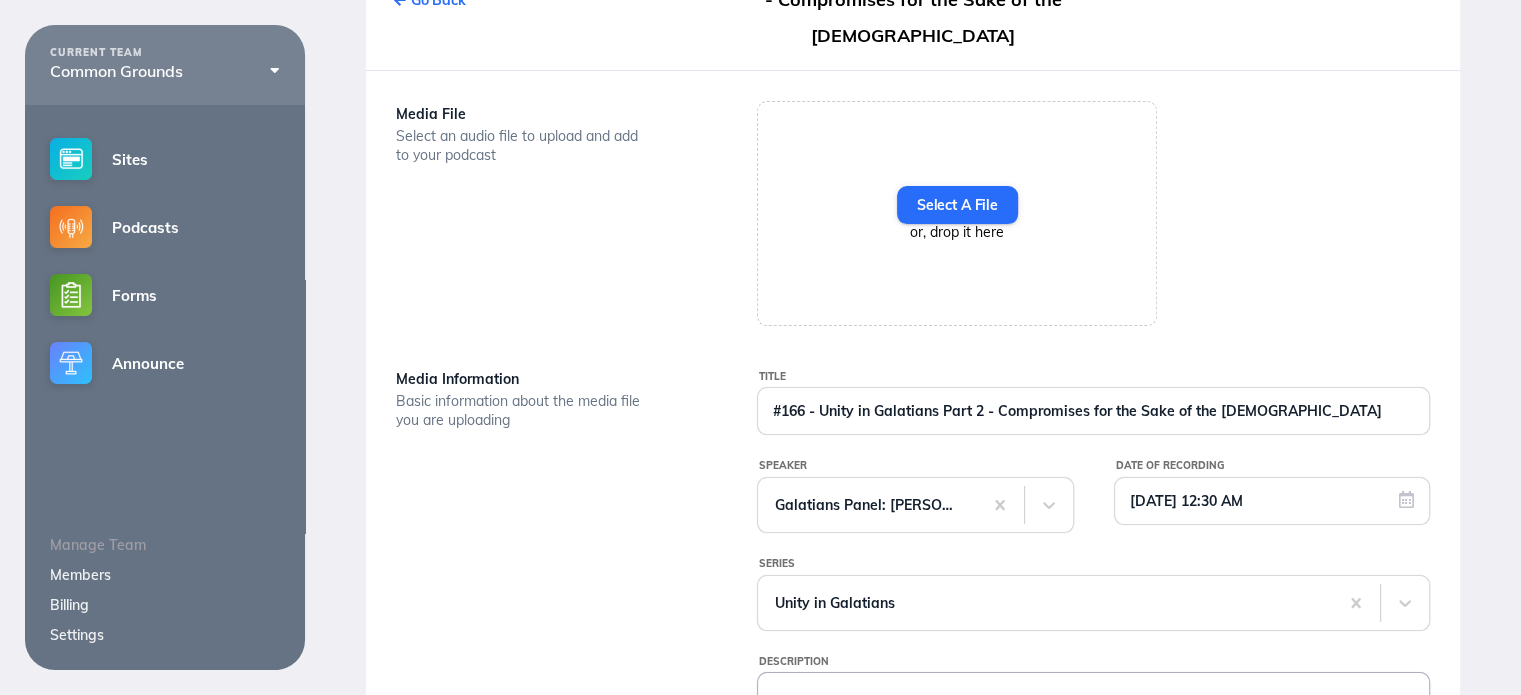 scroll, scrollTop: 300, scrollLeft: 0, axis: vertical 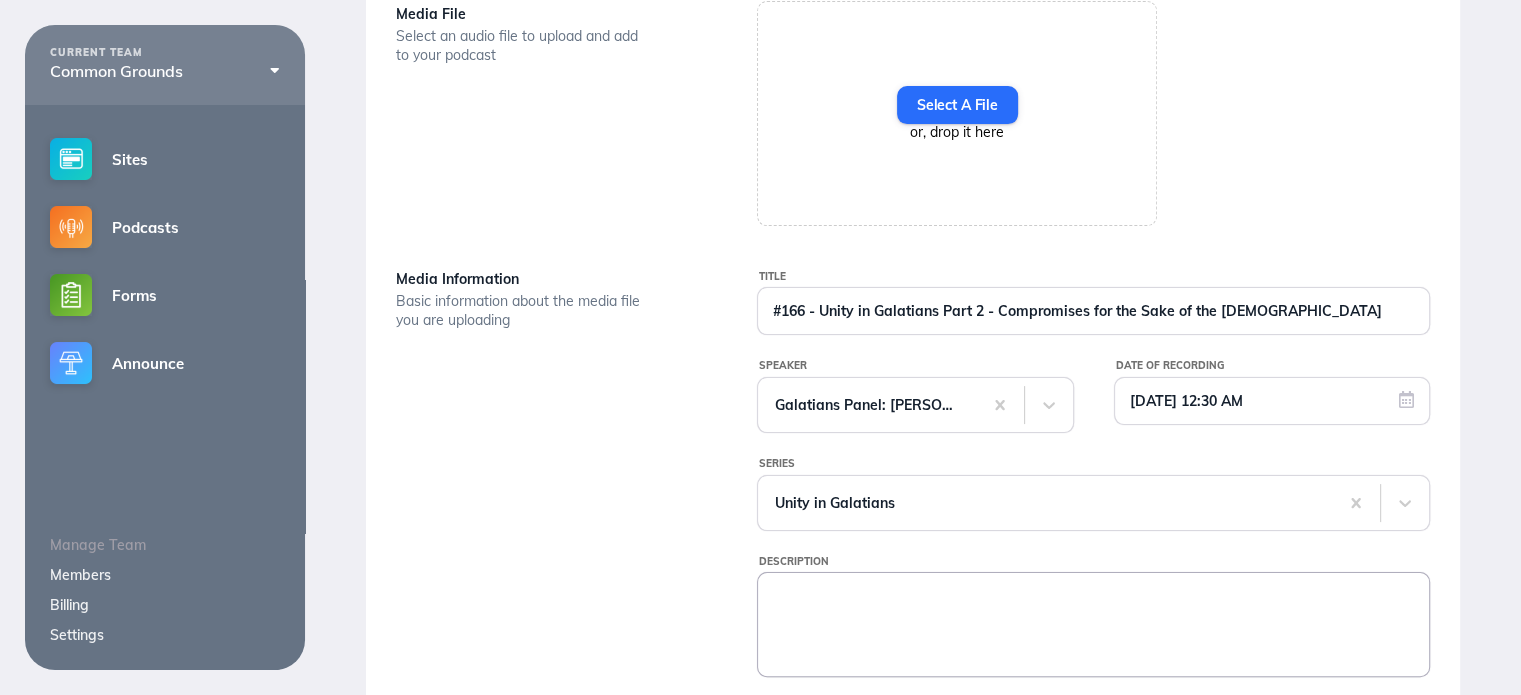 click on "Description" at bounding box center [1093, 623] 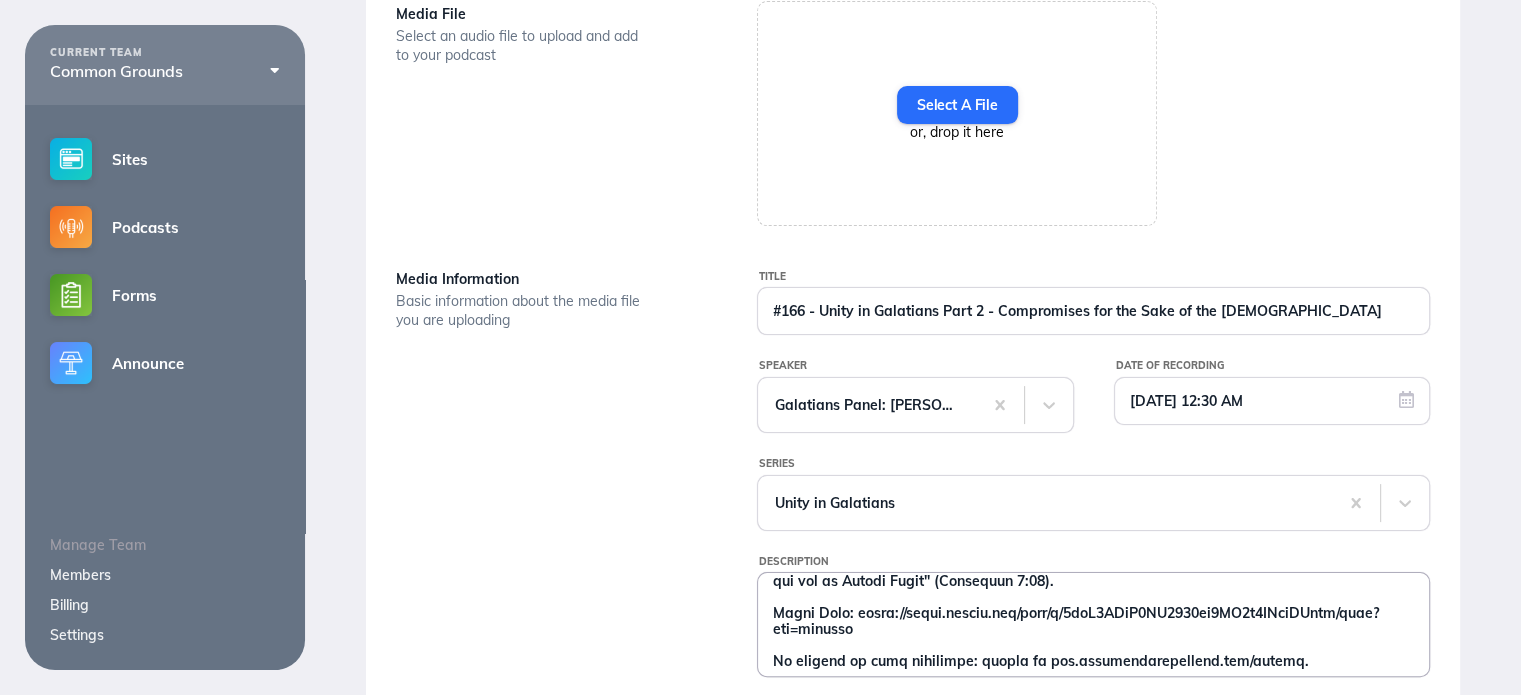 scroll, scrollTop: 0, scrollLeft: 0, axis: both 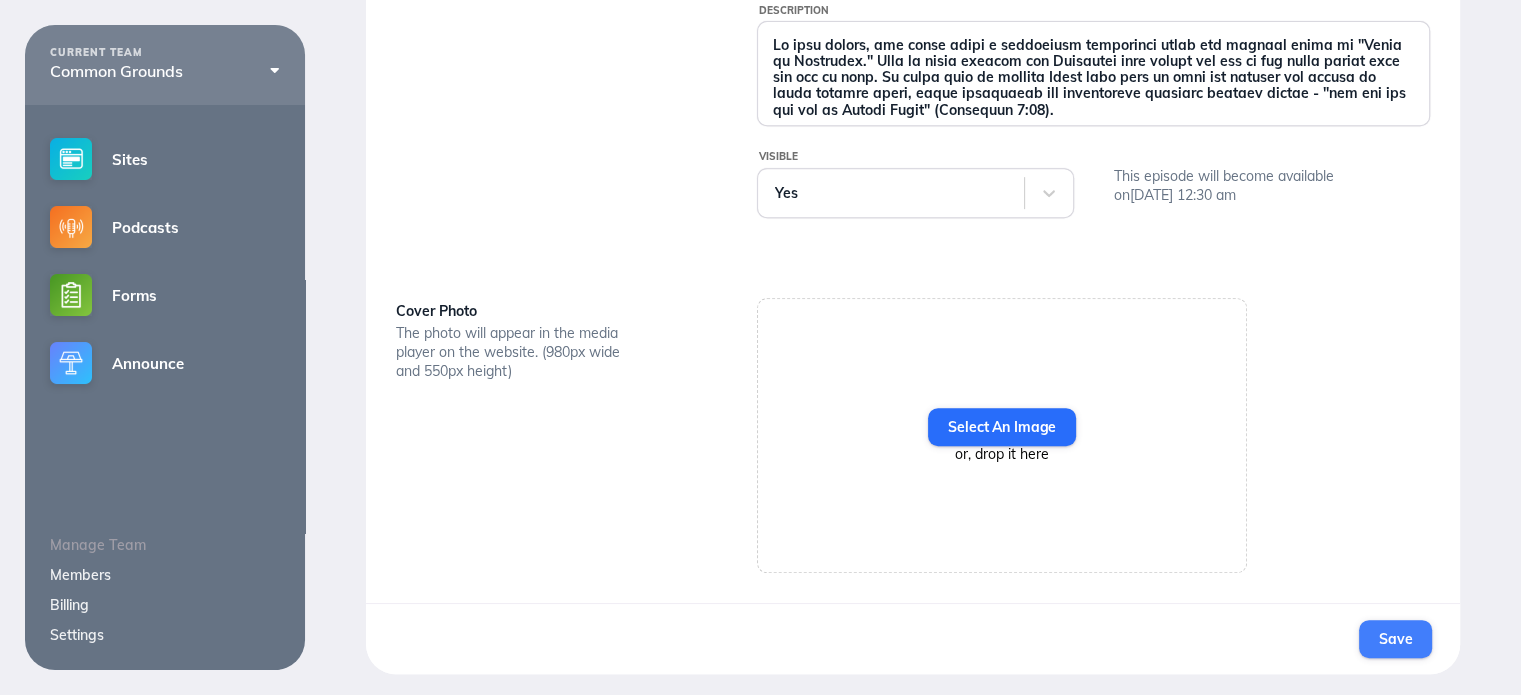 type on "In this series, our panel holds a roundtable discussion about the central theme of "Unity in Galatians." Paul is angry because the Galatians have chosen the way of the curse rather than the way of life. He calls them to abandon Jesus plus this or that and embrace the gospel of grace through faith, which dismantles the traditional barriers between people - "for you are all one in Christ Jesus" (Galatians 3:28).
Panel Bios: https://drive.google.com/file/d/1mlC3VKkZ7PX3070py9FU0n9HOybUIyvt/view?usp=sharing
We survive on your donations: donate at www.commongroundsunity.org/donate.
CGU has a vision to create and support gatherings of unity-minded Christians around the globe. Imagine the good news of these gatherings modeling the prayer of Jesus in our divided world.
Please give us feedback by posting your thoughts and suggestions on our Facebook Page. https://www.facebook.com/profile.php?id=100068486982733
Please check out commongroundsunity.org to learn more about CGU, how to subscribe to the newsletter..." 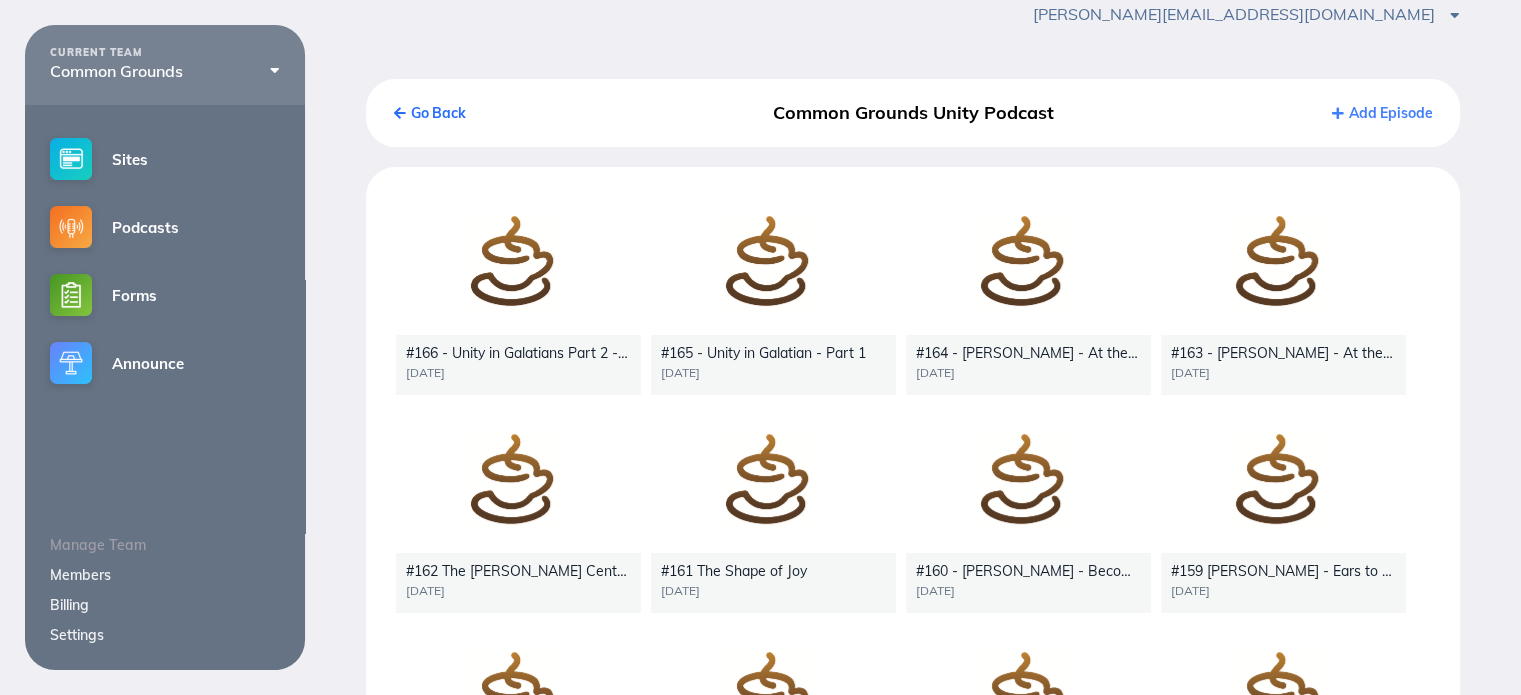 scroll, scrollTop: 0, scrollLeft: 0, axis: both 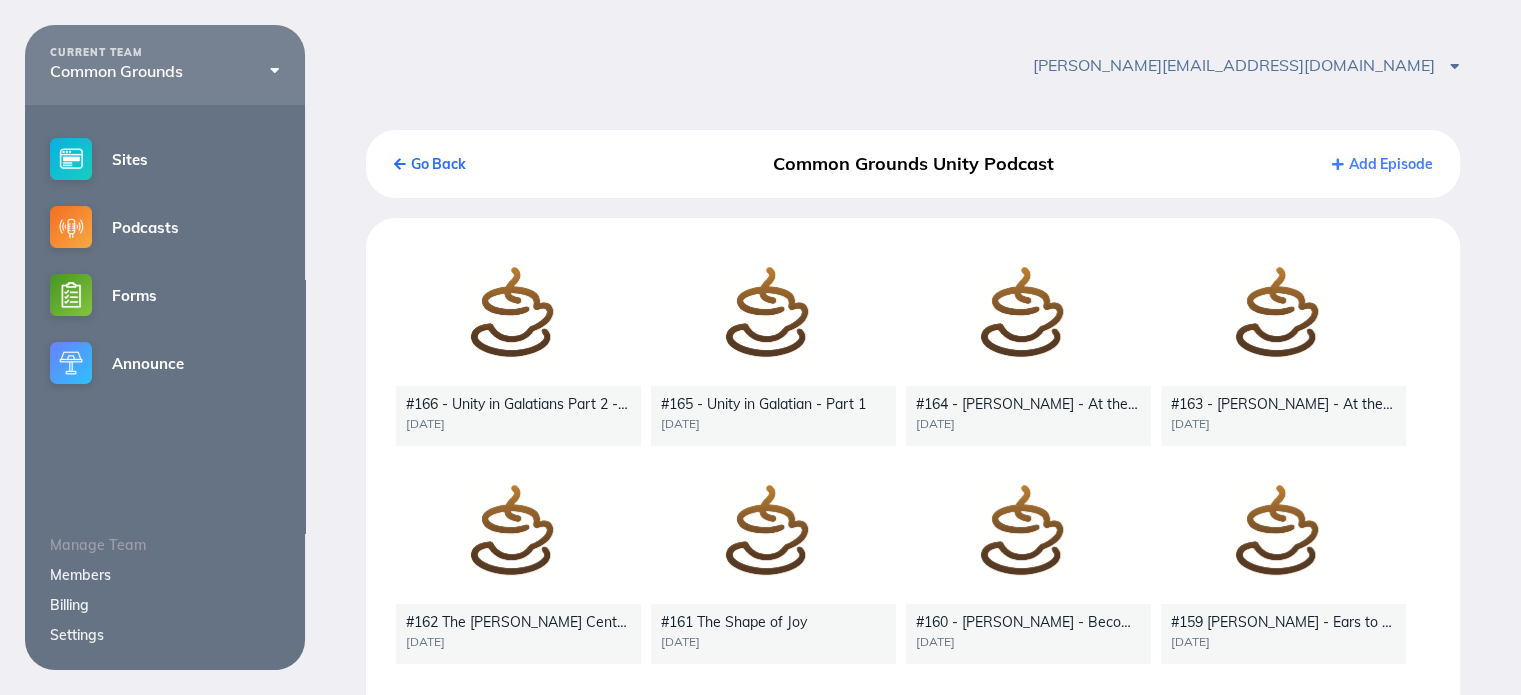 click at bounding box center (518, 317) 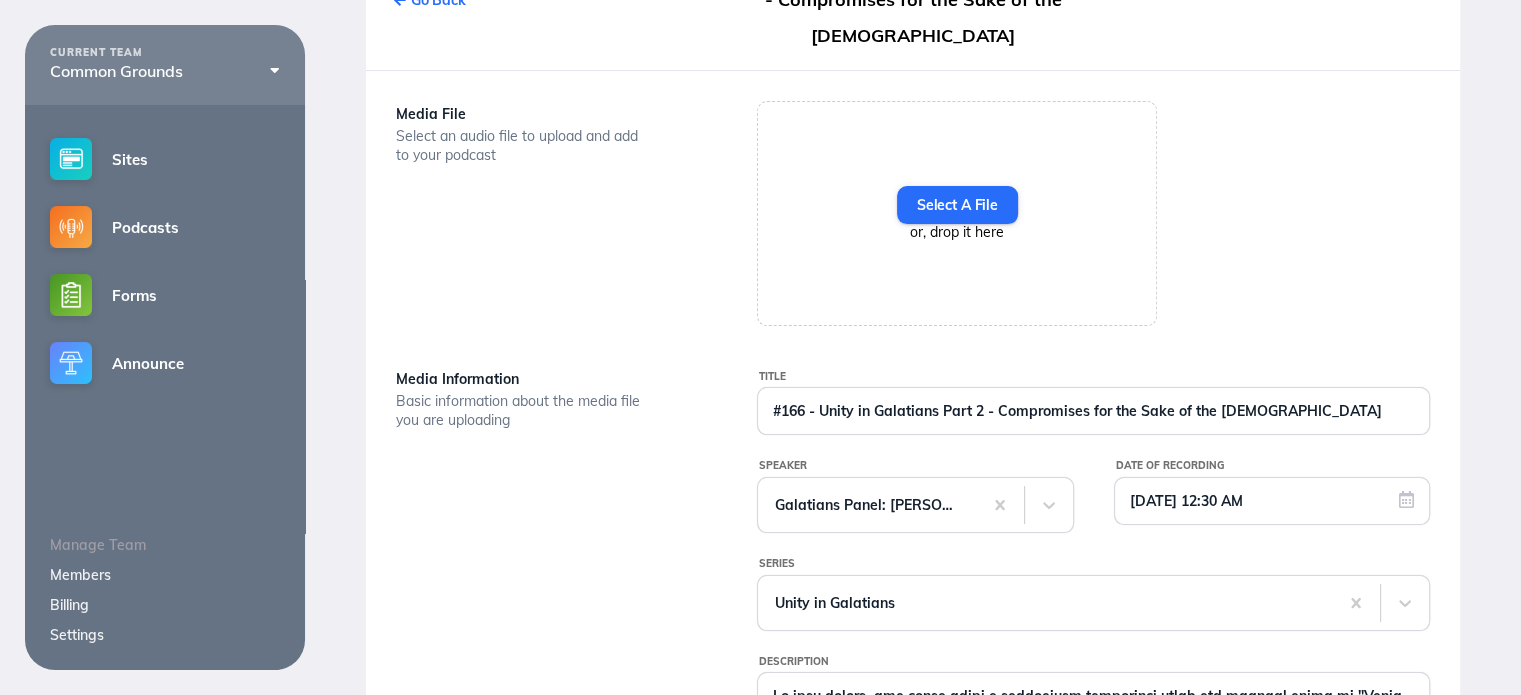 scroll, scrollTop: 0, scrollLeft: 0, axis: both 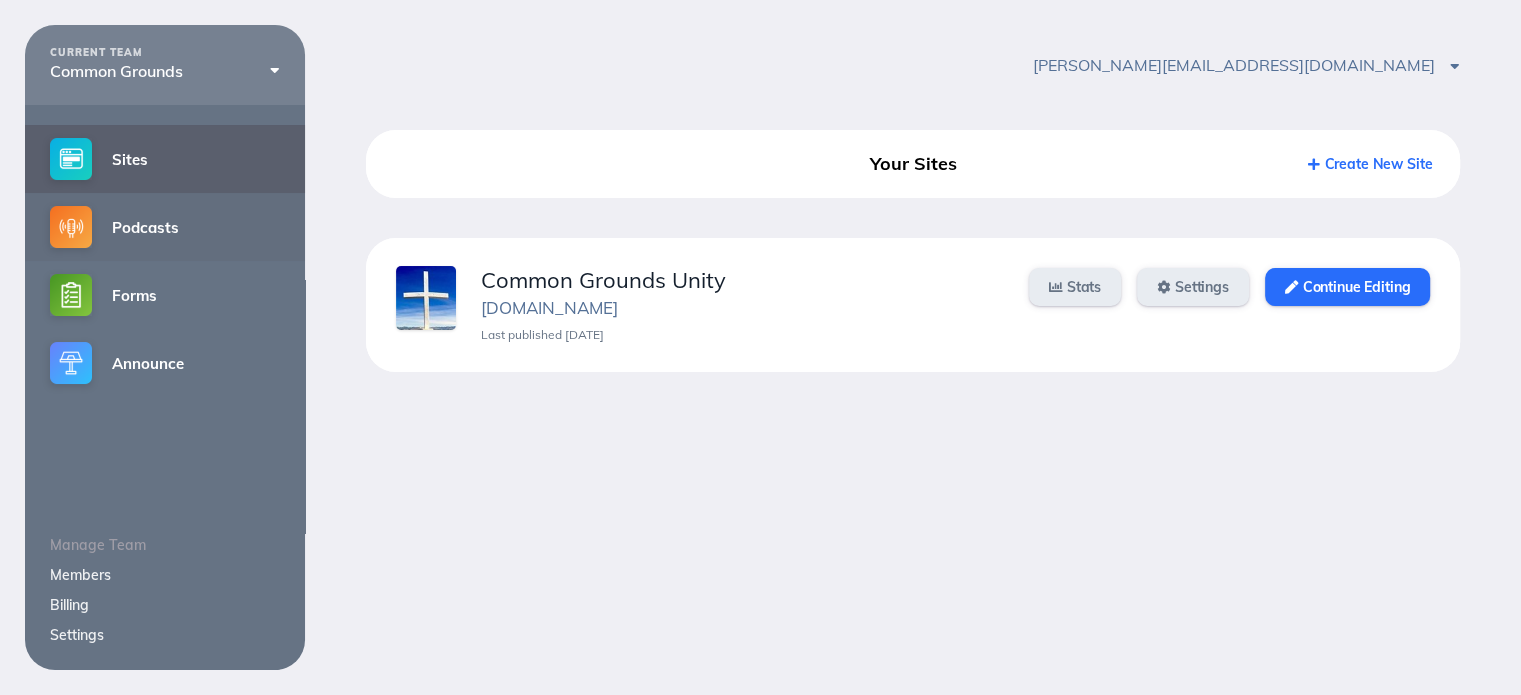 click on "Podcasts" at bounding box center (165, 227) 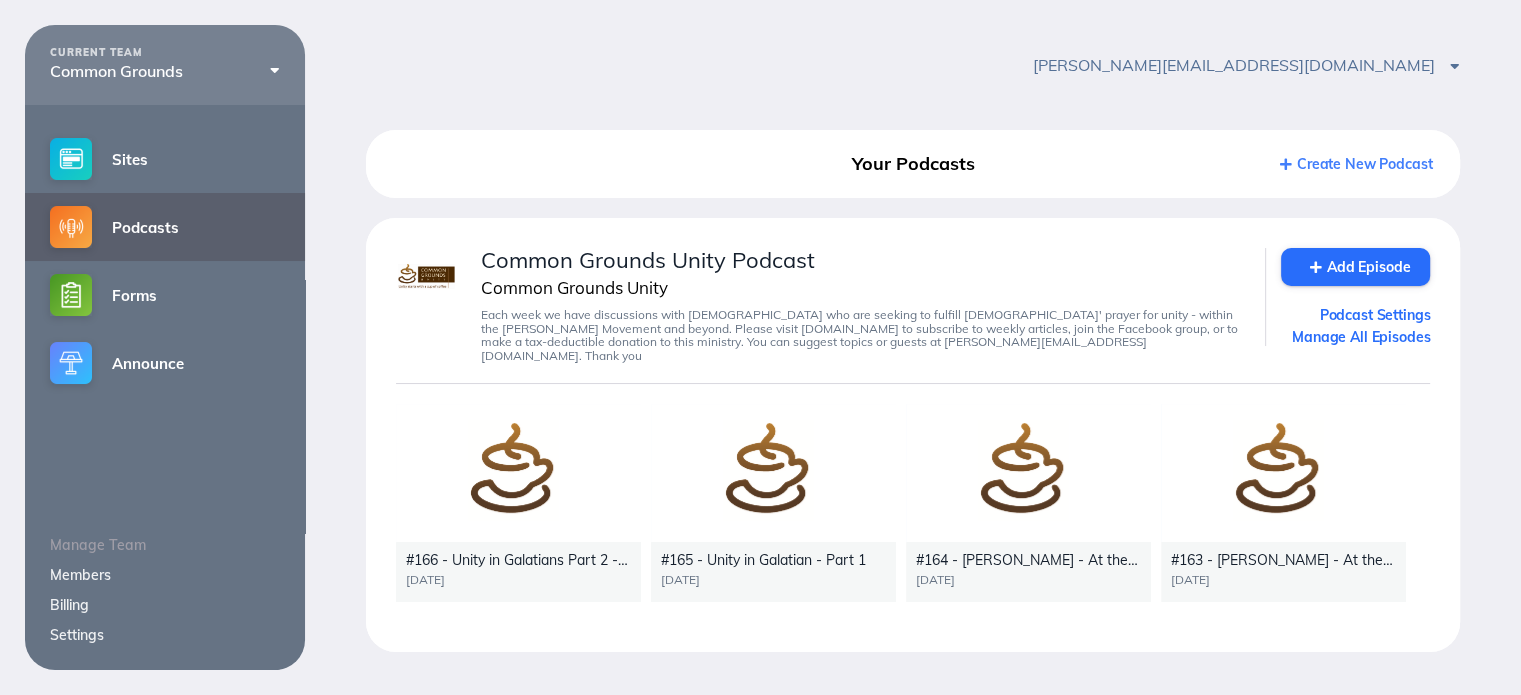 scroll, scrollTop: 24, scrollLeft: 0, axis: vertical 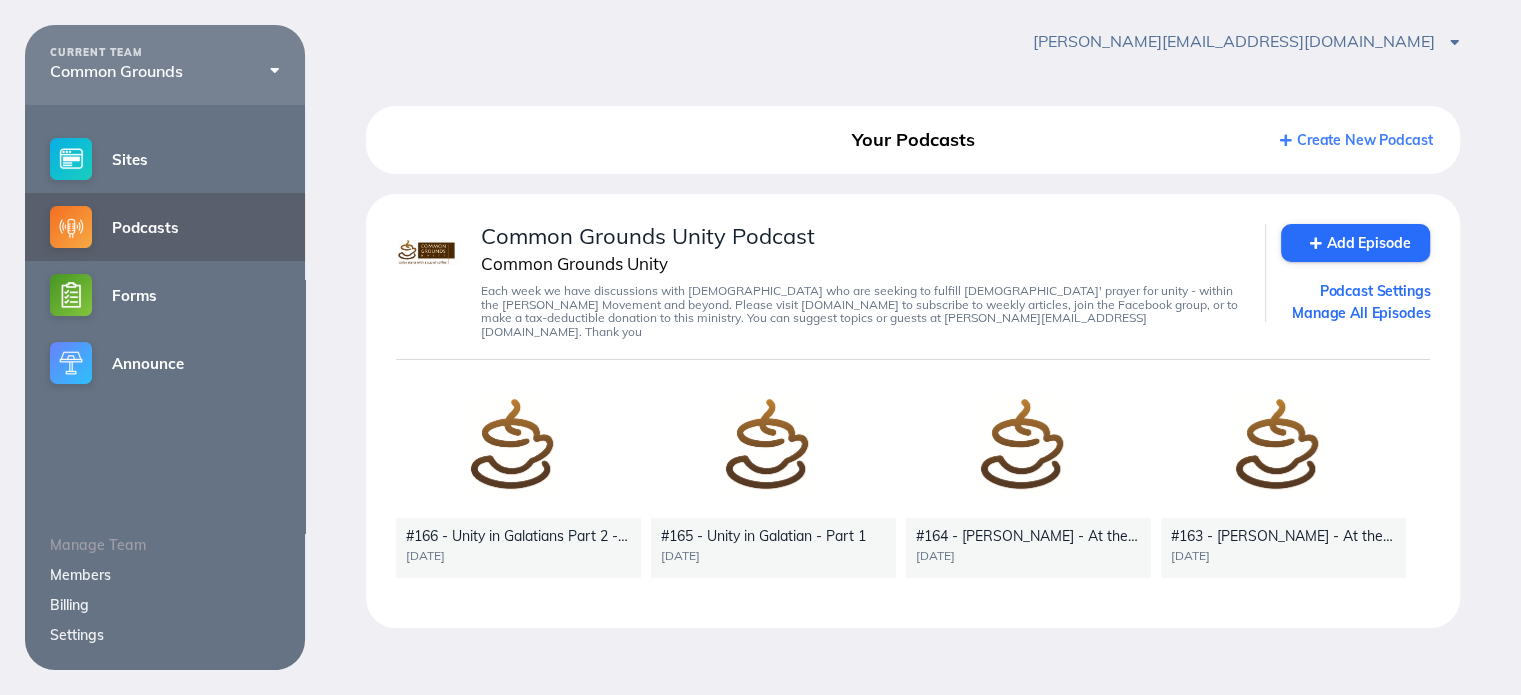 click at bounding box center [518, 449] 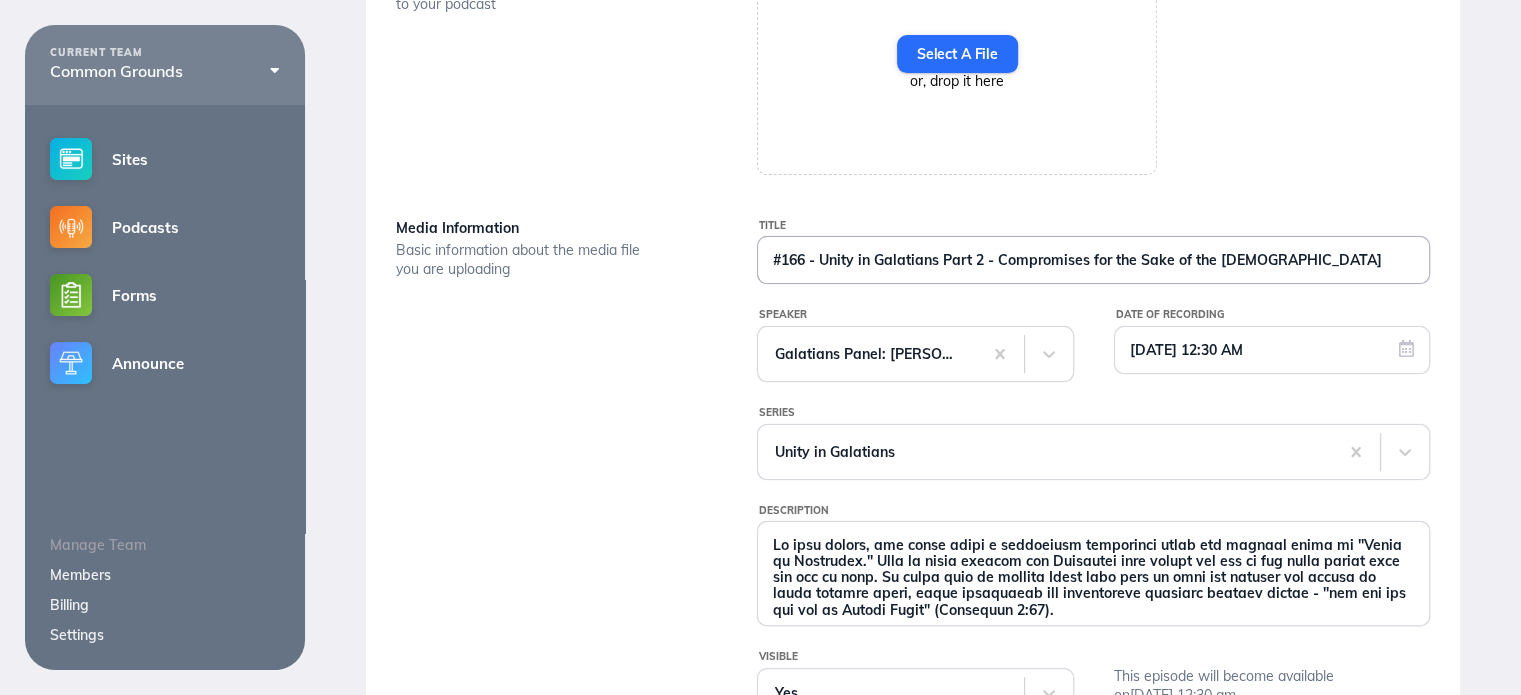 scroll, scrollTop: 251, scrollLeft: 0, axis: vertical 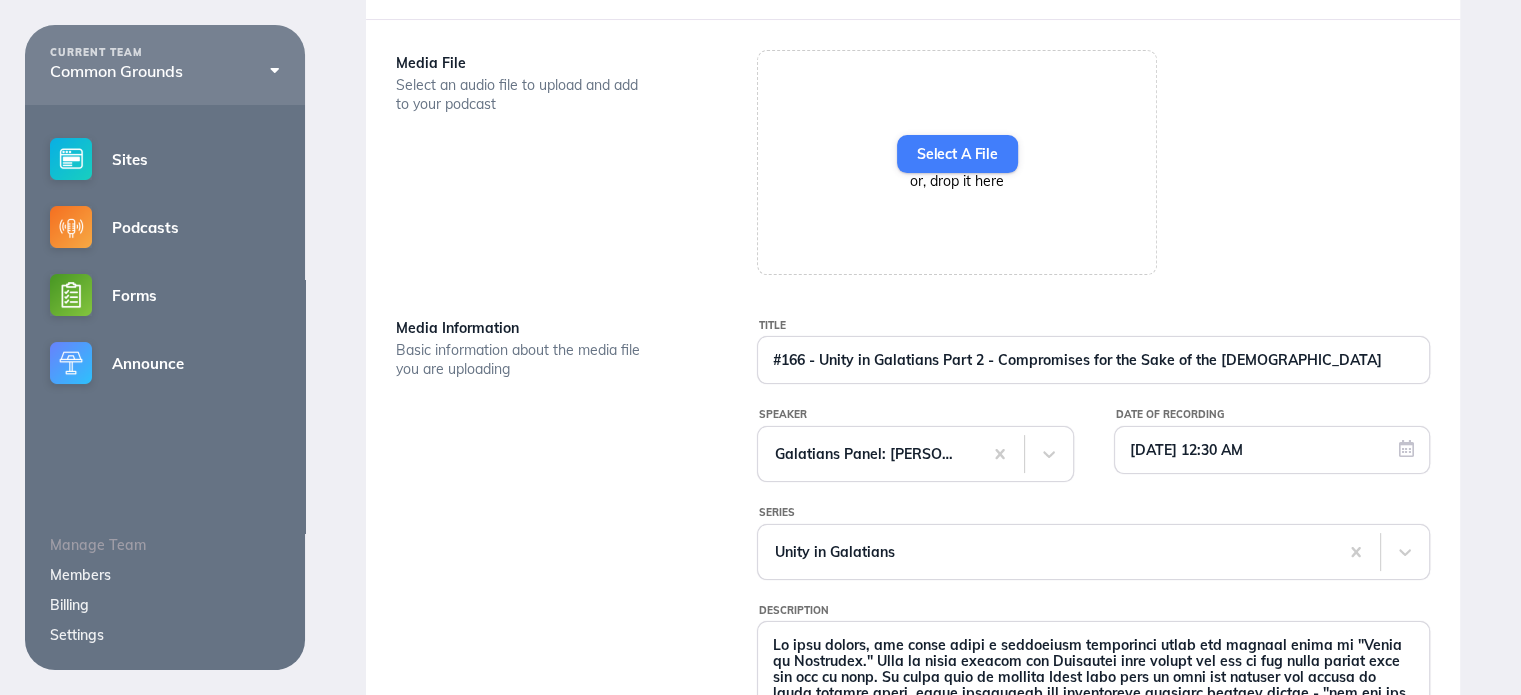 click on "Select A File" at bounding box center [957, 154] 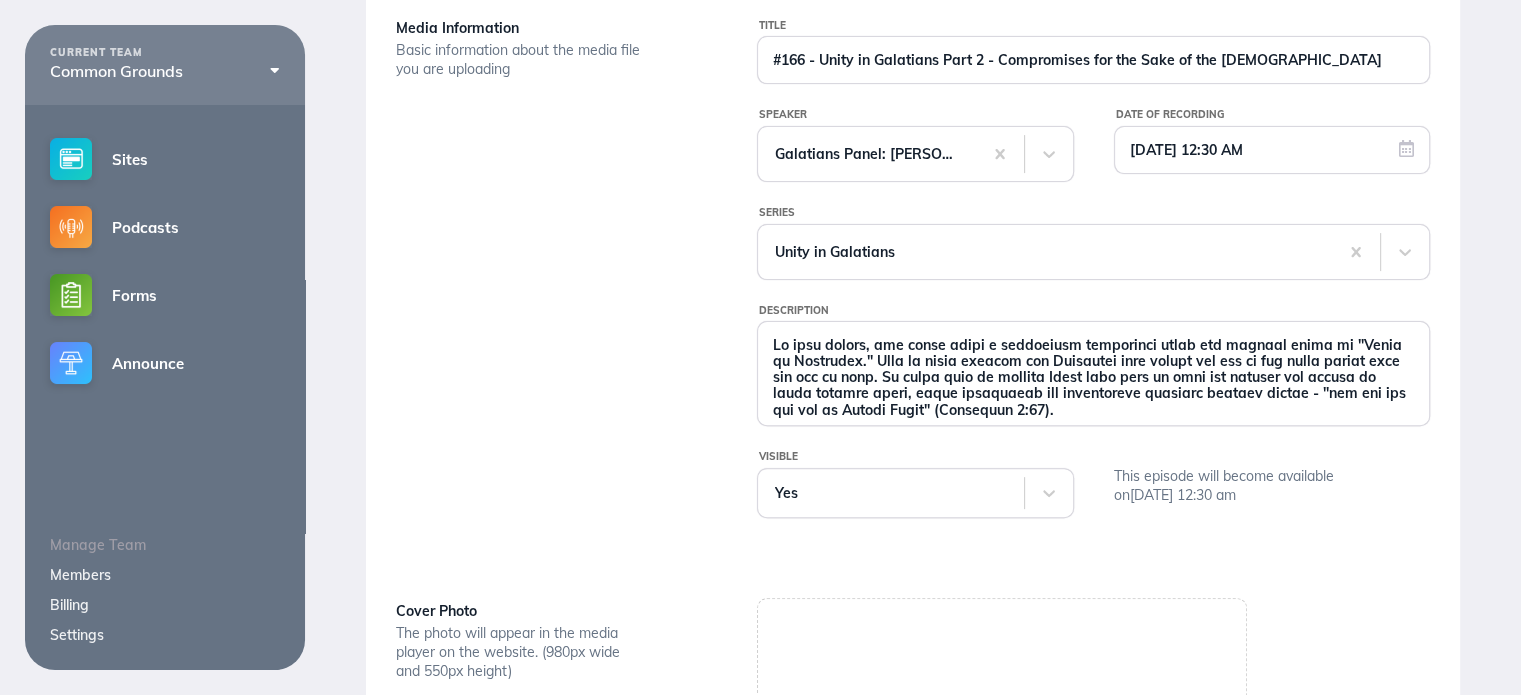 scroll, scrollTop: 851, scrollLeft: 0, axis: vertical 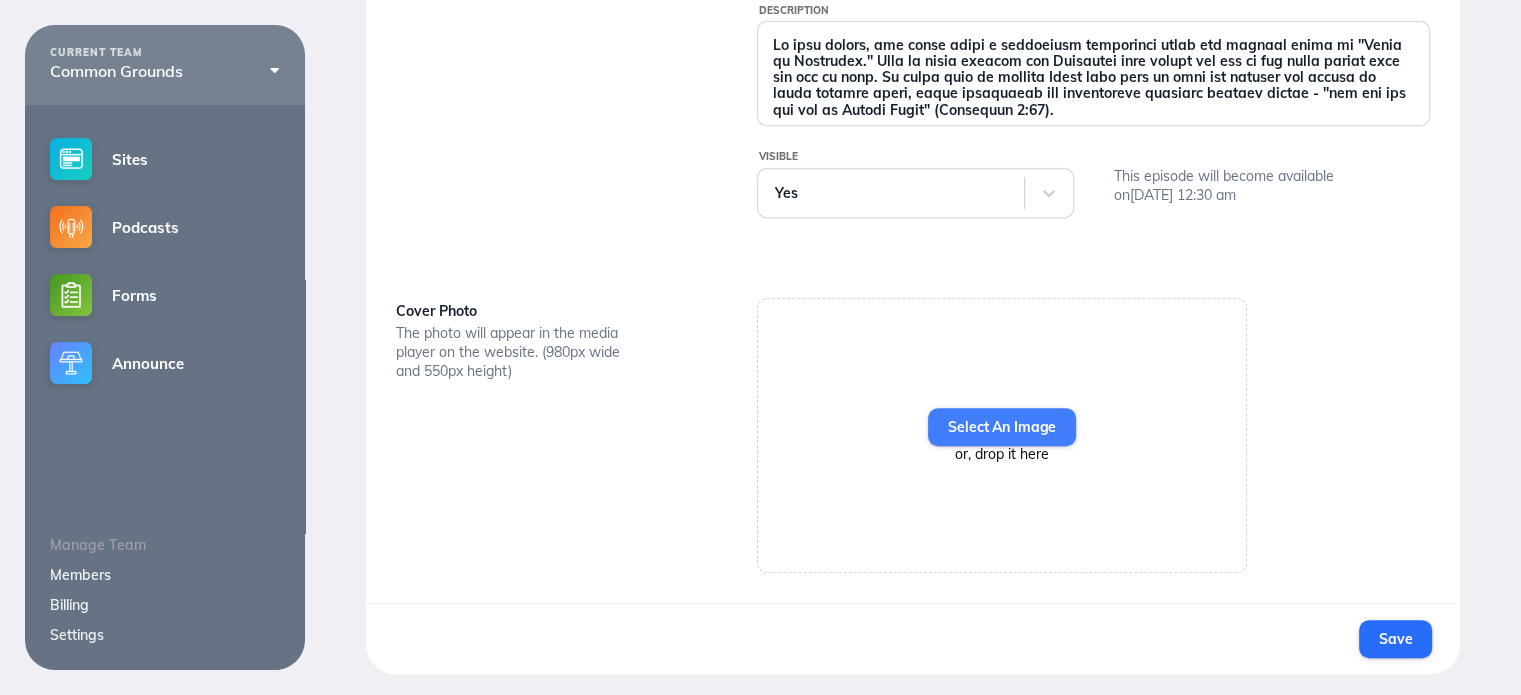 click on "Select An Image" at bounding box center [1002, 427] 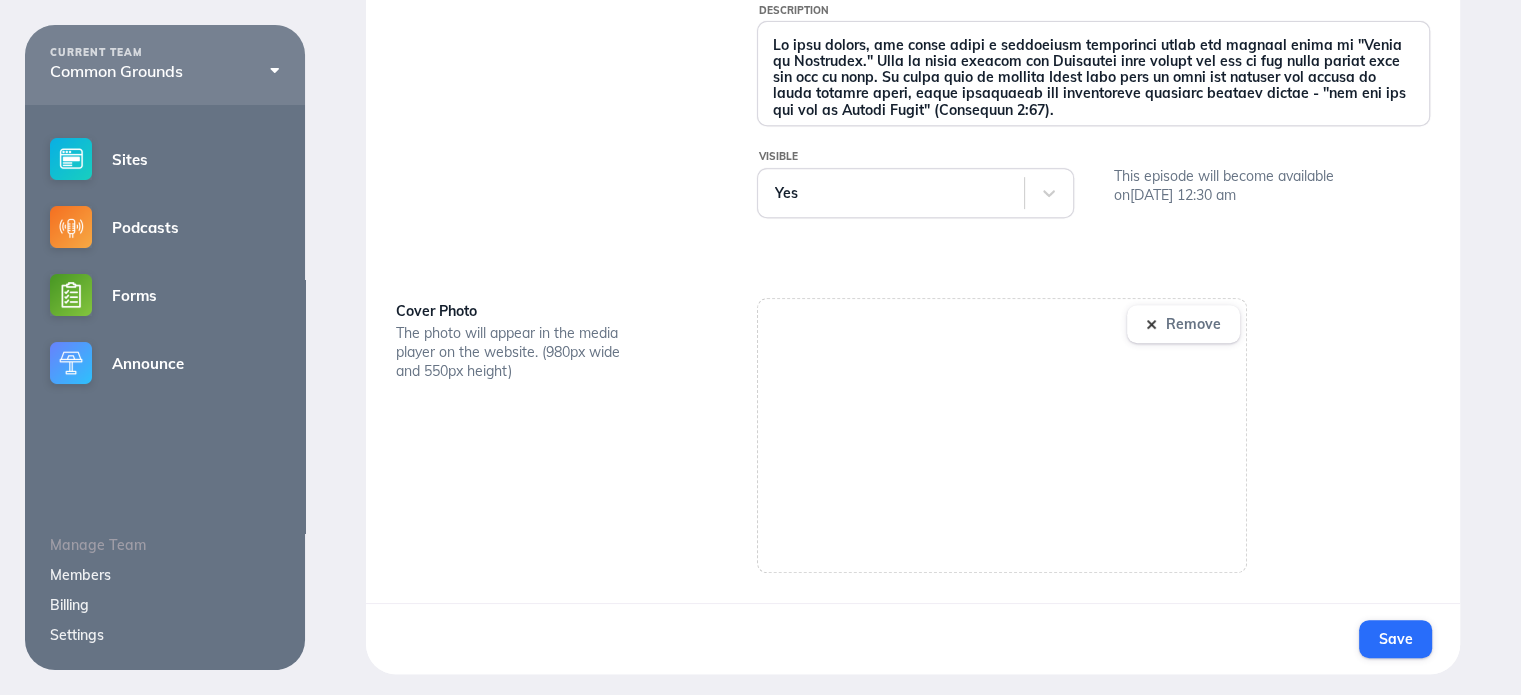 click on "Remove" at bounding box center [1183, 324] 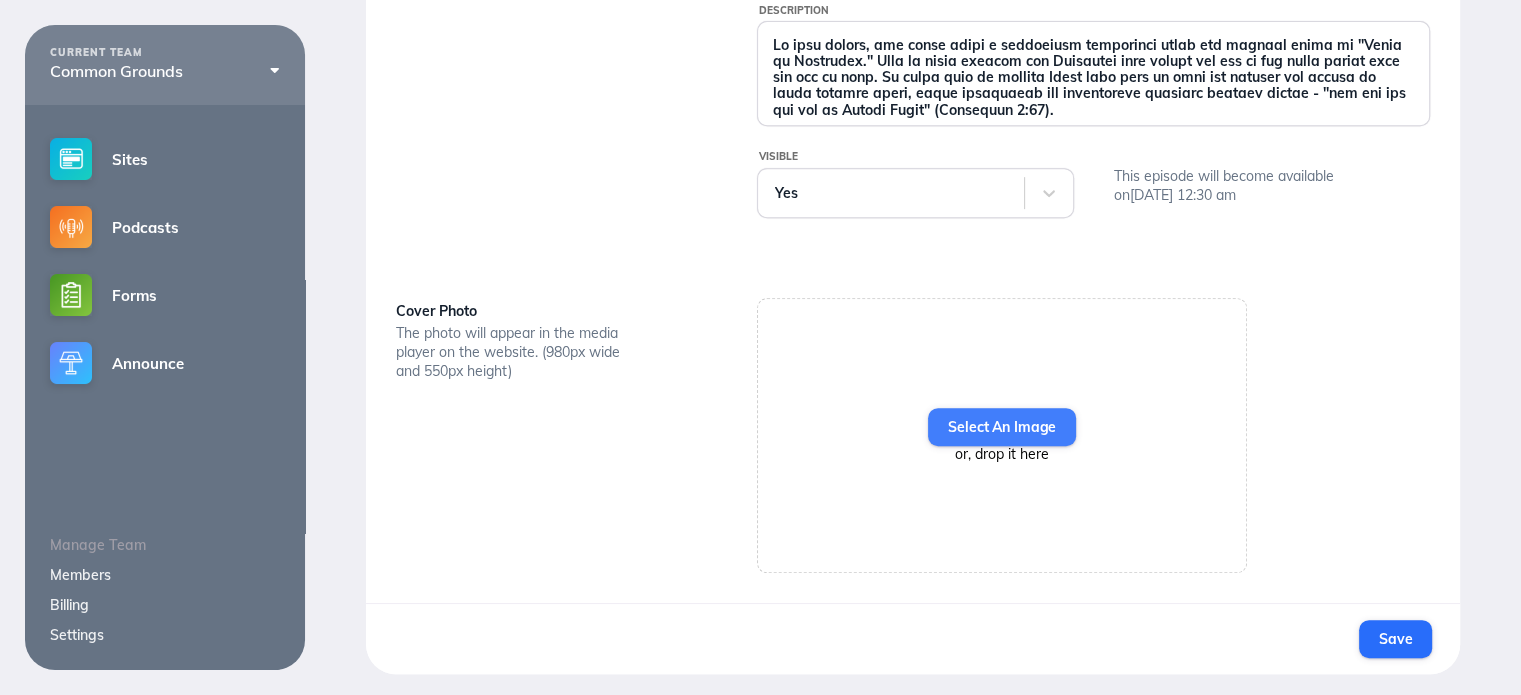 click on "Select An Image" at bounding box center (1002, 427) 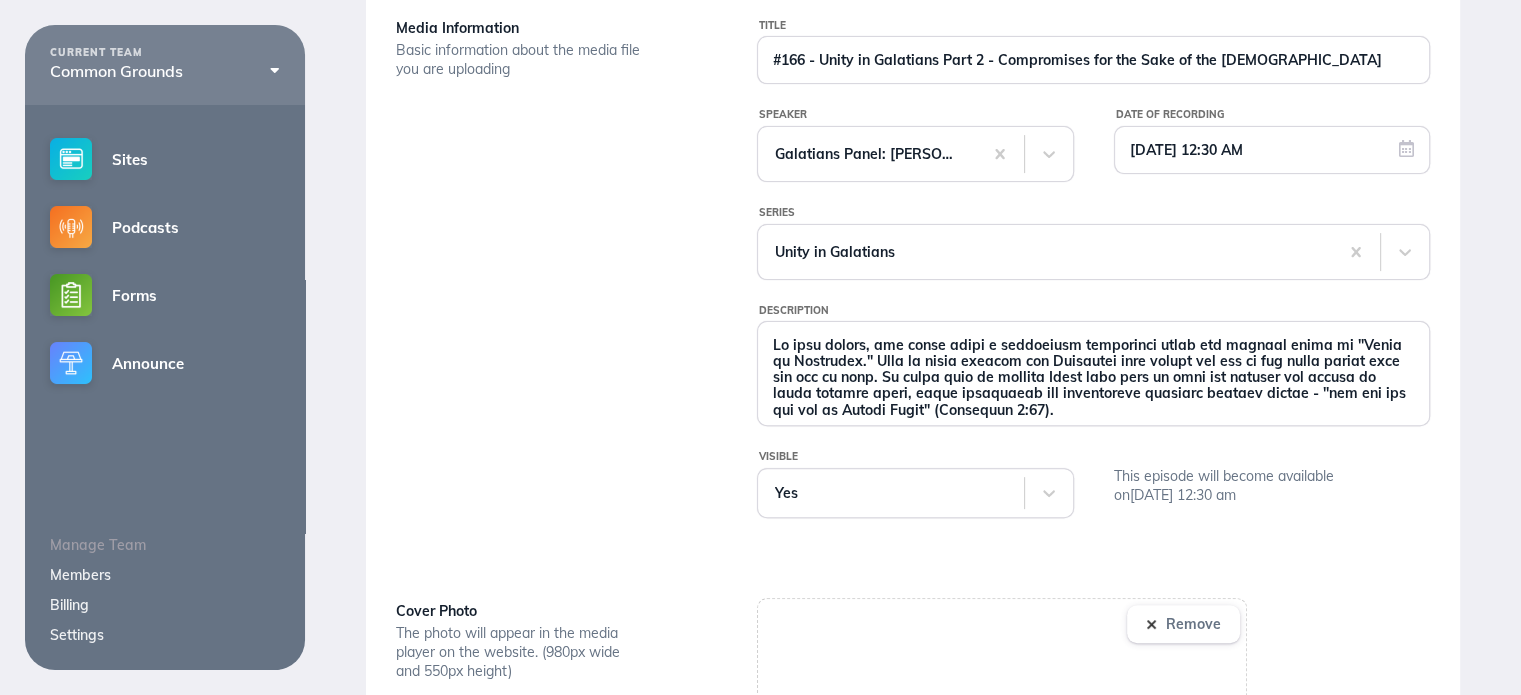 scroll, scrollTop: 851, scrollLeft: 0, axis: vertical 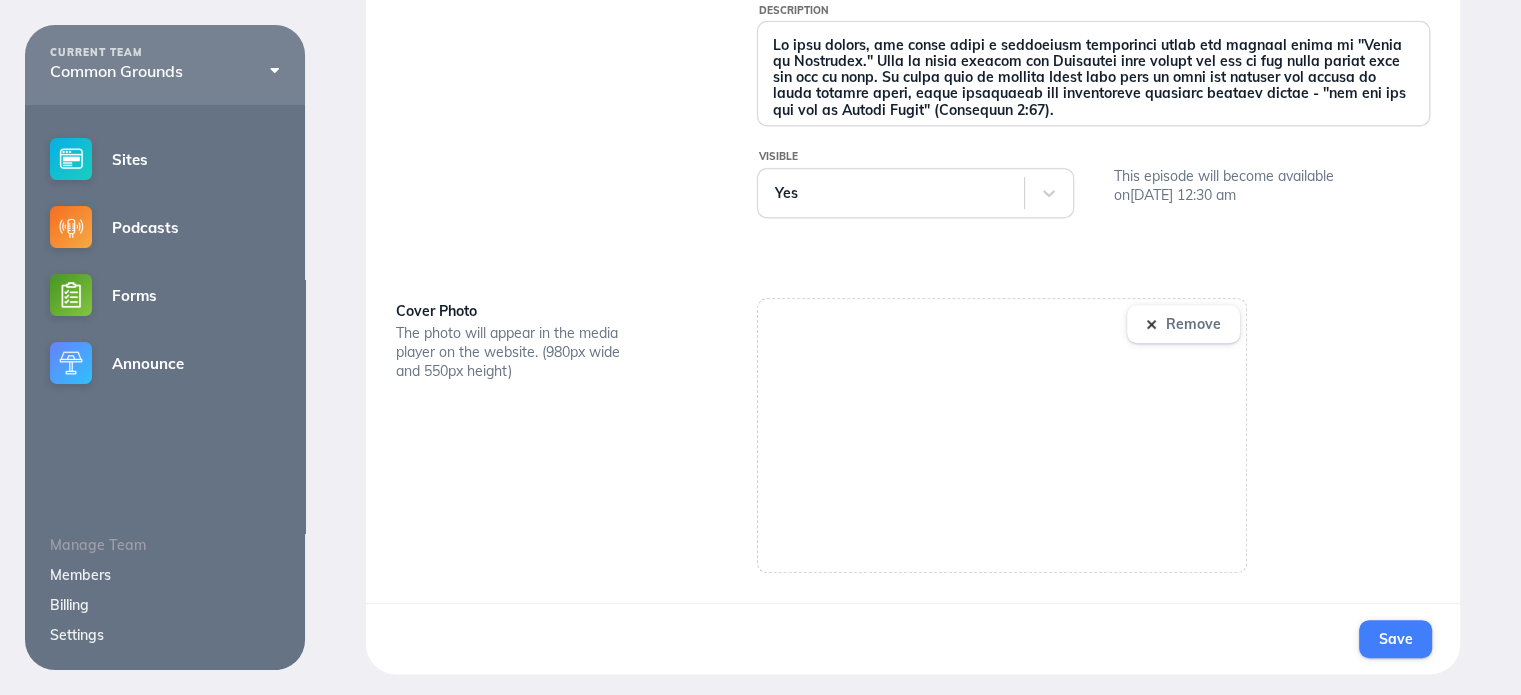 click on "Save" at bounding box center [1395, 639] 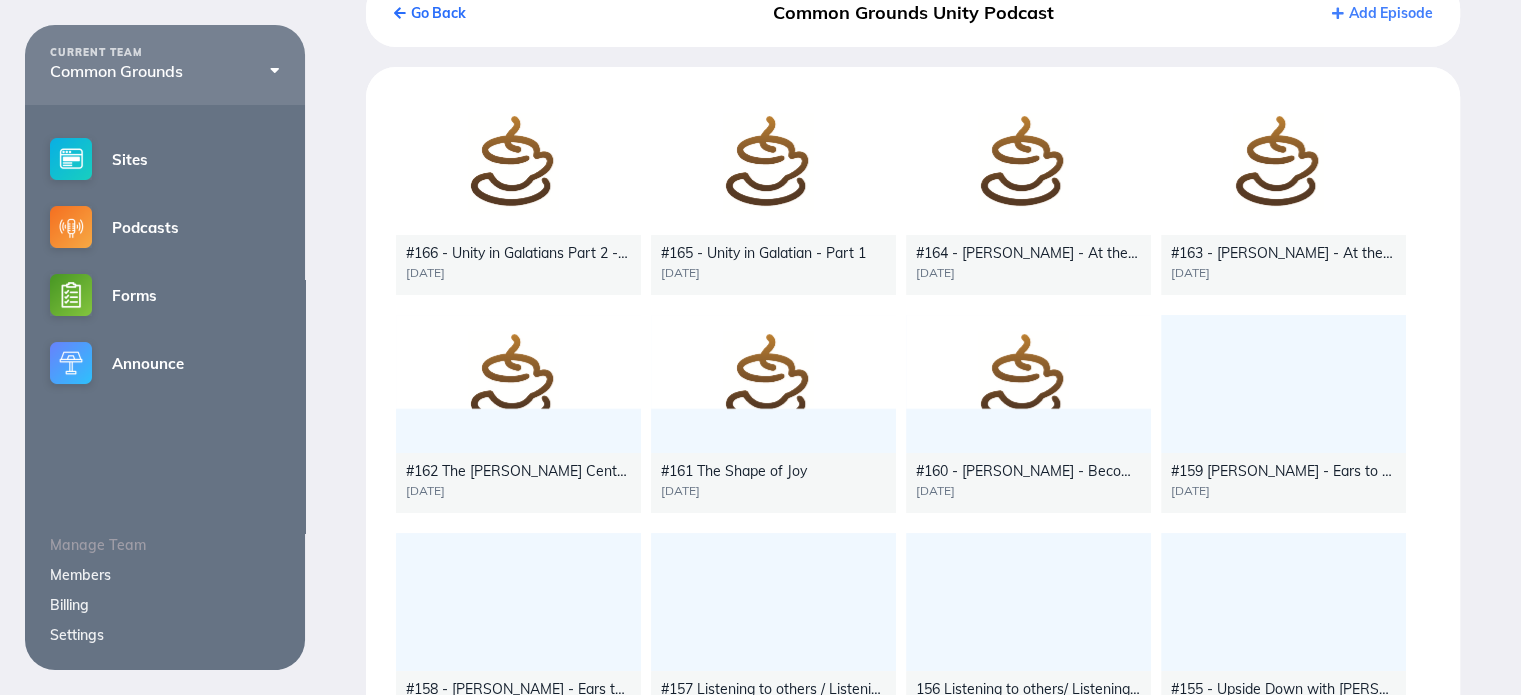 scroll, scrollTop: 0, scrollLeft: 0, axis: both 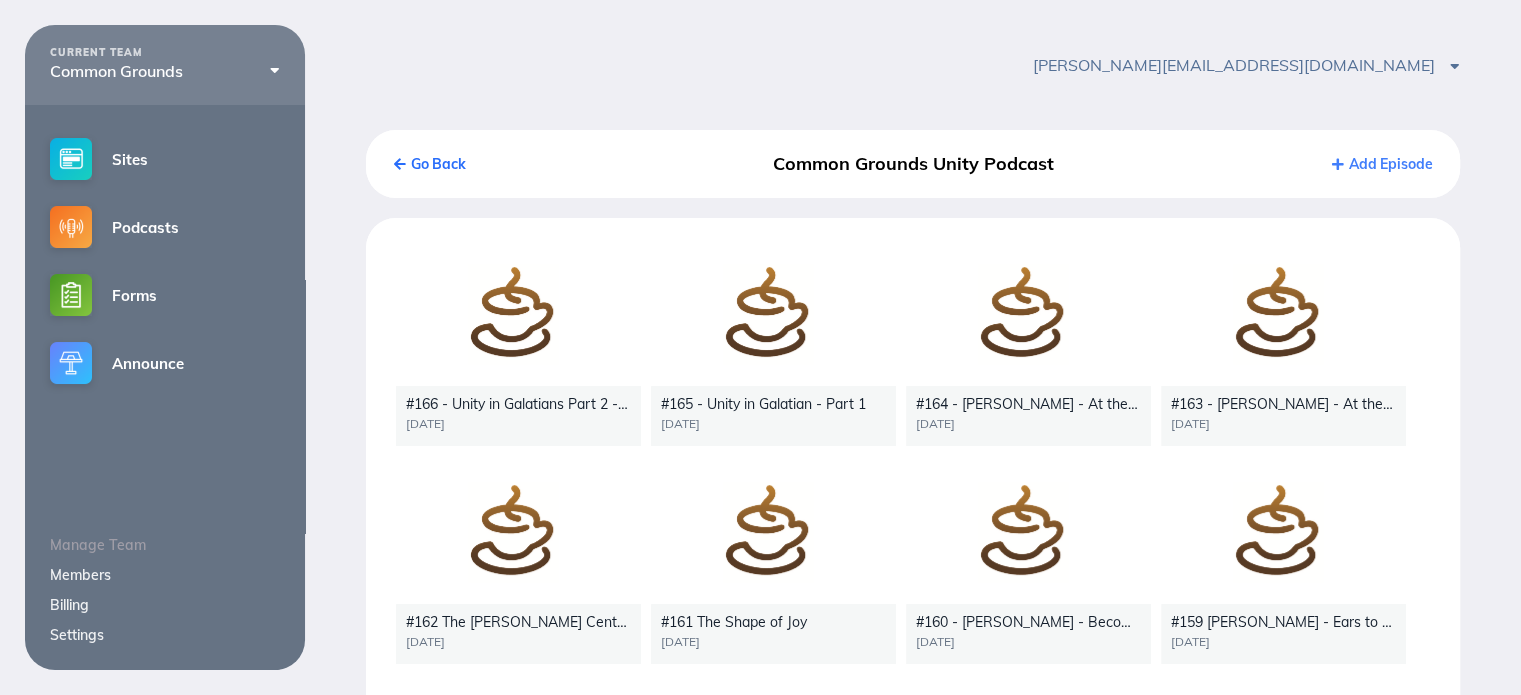 click at bounding box center [518, 317] 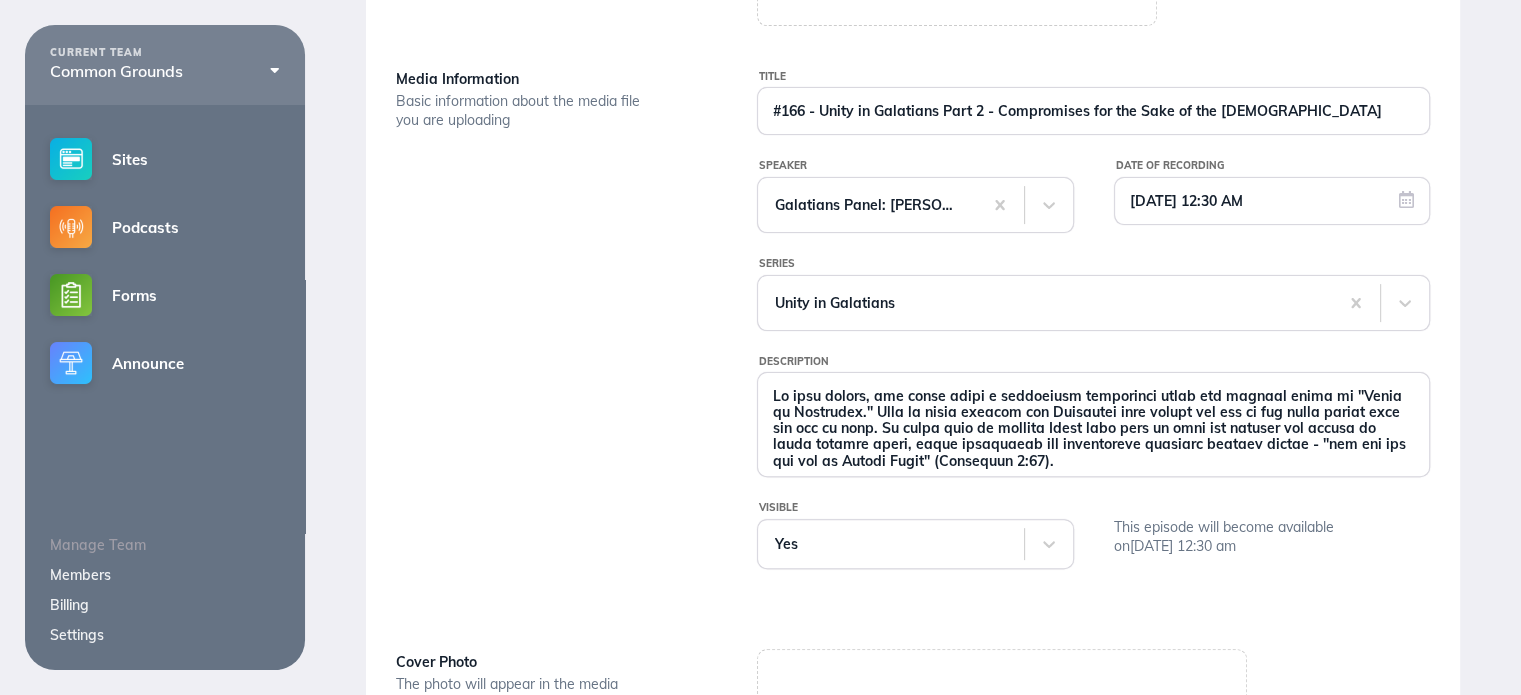 scroll, scrollTop: 0, scrollLeft: 0, axis: both 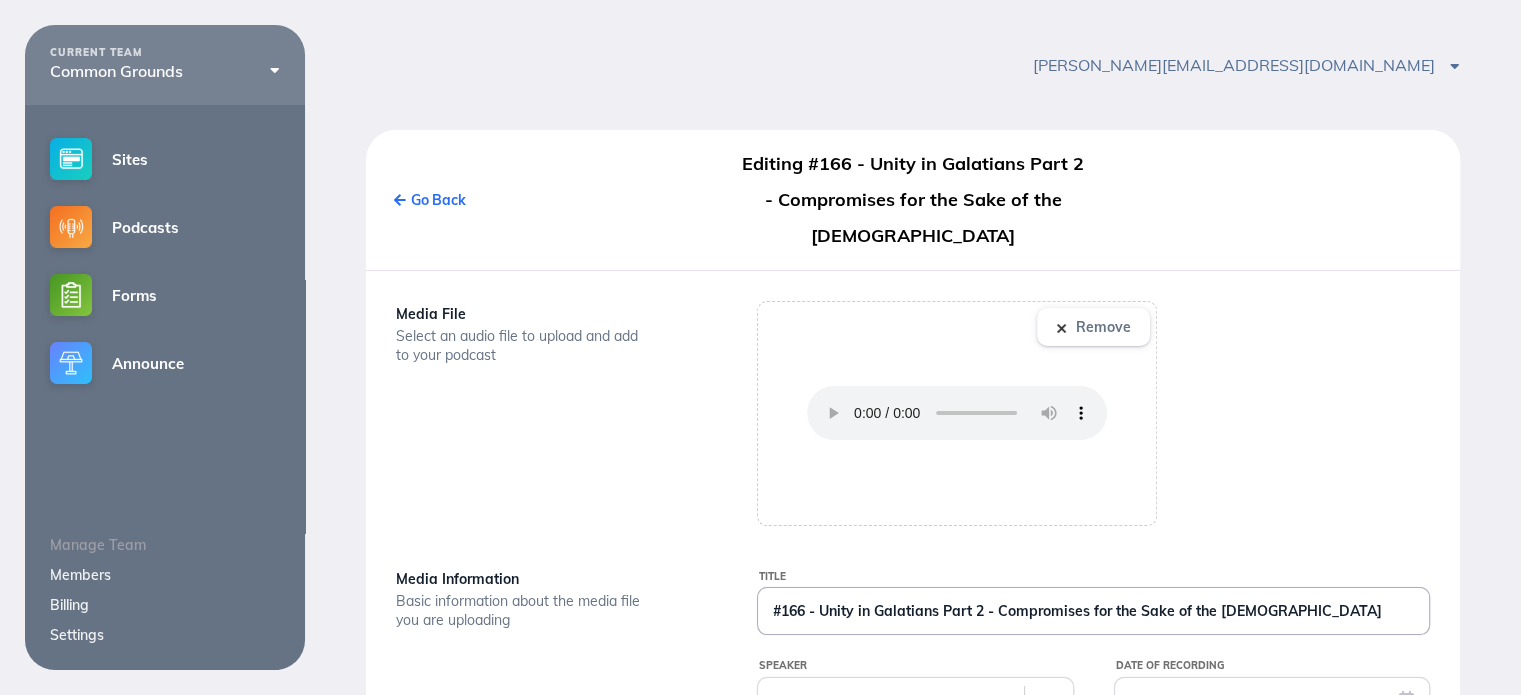 click on "#166 - Unity in Galatians Part 2 - Compromises for the Sake of the [DEMOGRAPHIC_DATA]" at bounding box center (1093, 611) 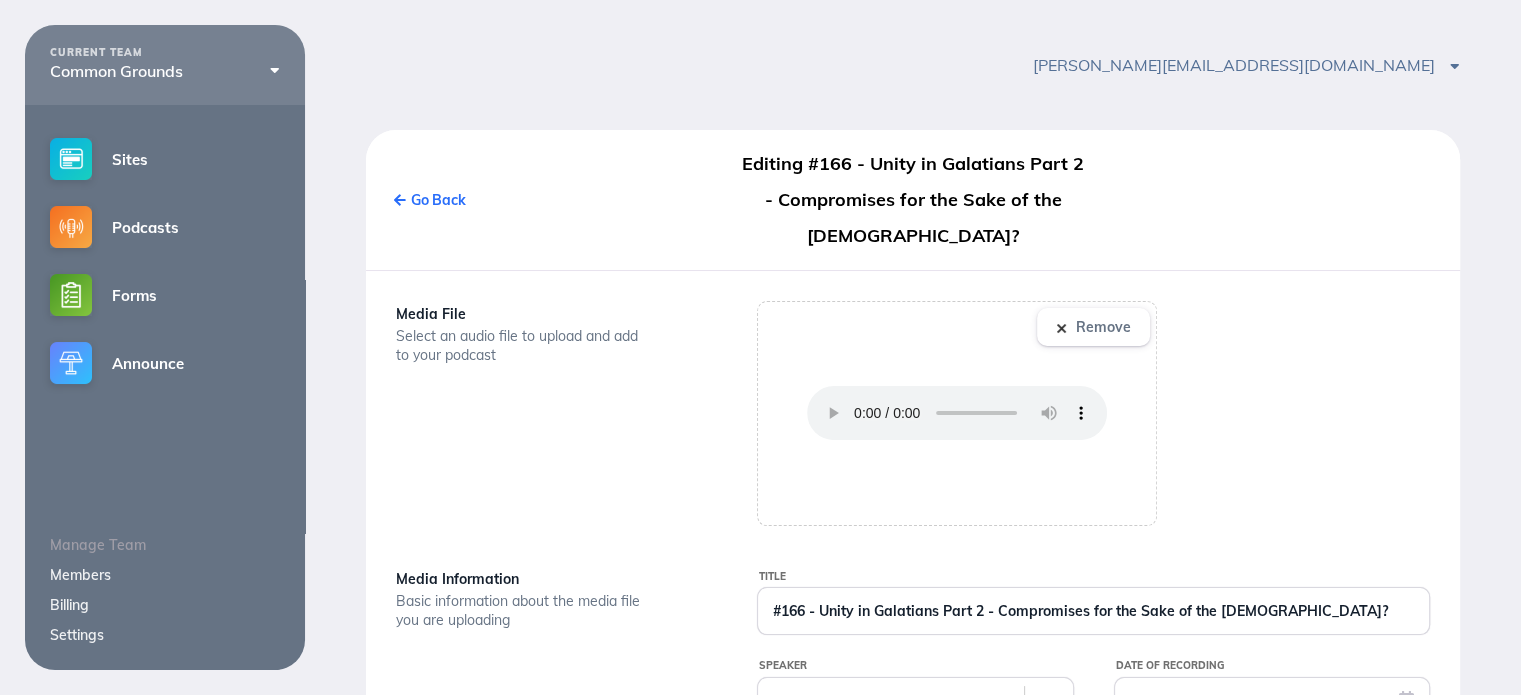 type on "#166 - Unity in Galatians Part 2 - Compromises for the Sake of the [DEMOGRAPHIC_DATA]?" 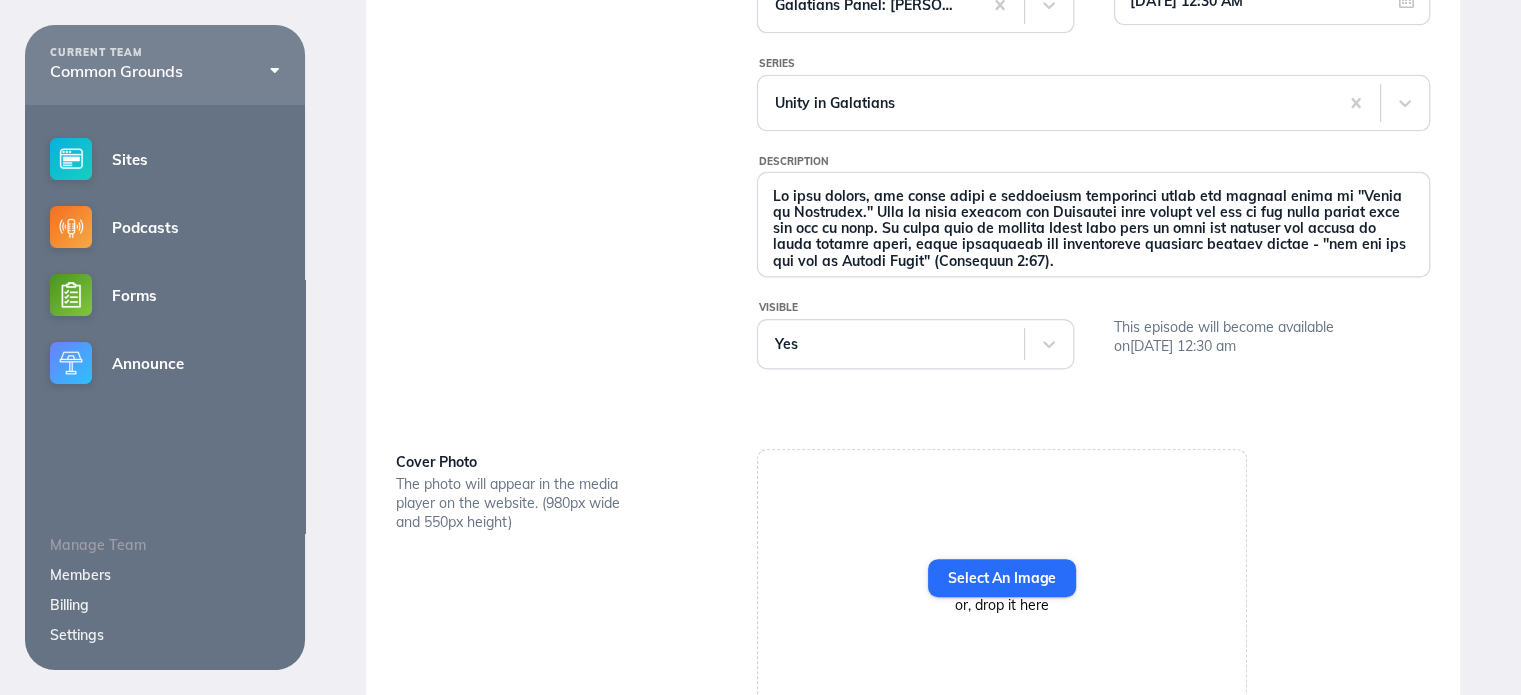 scroll, scrollTop: 851, scrollLeft: 0, axis: vertical 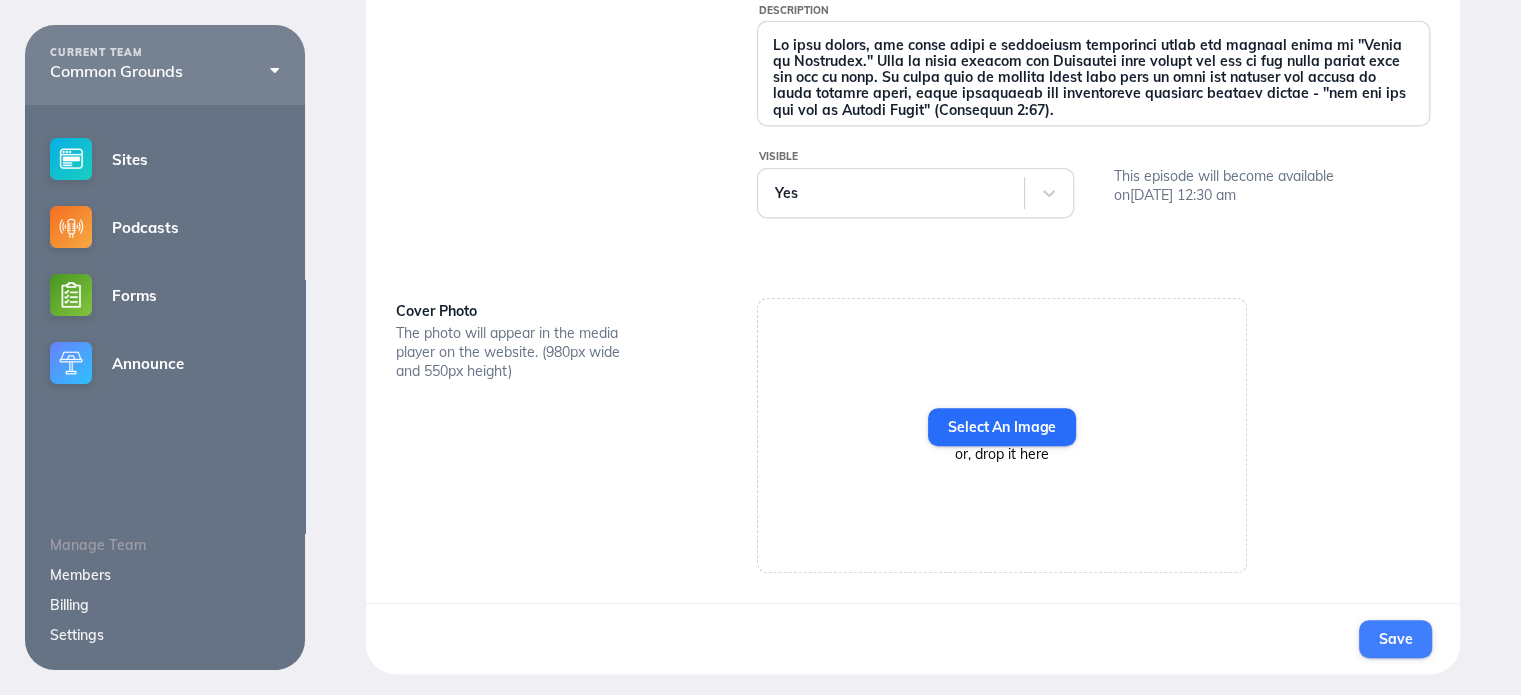 click on "Save" at bounding box center [1395, 639] 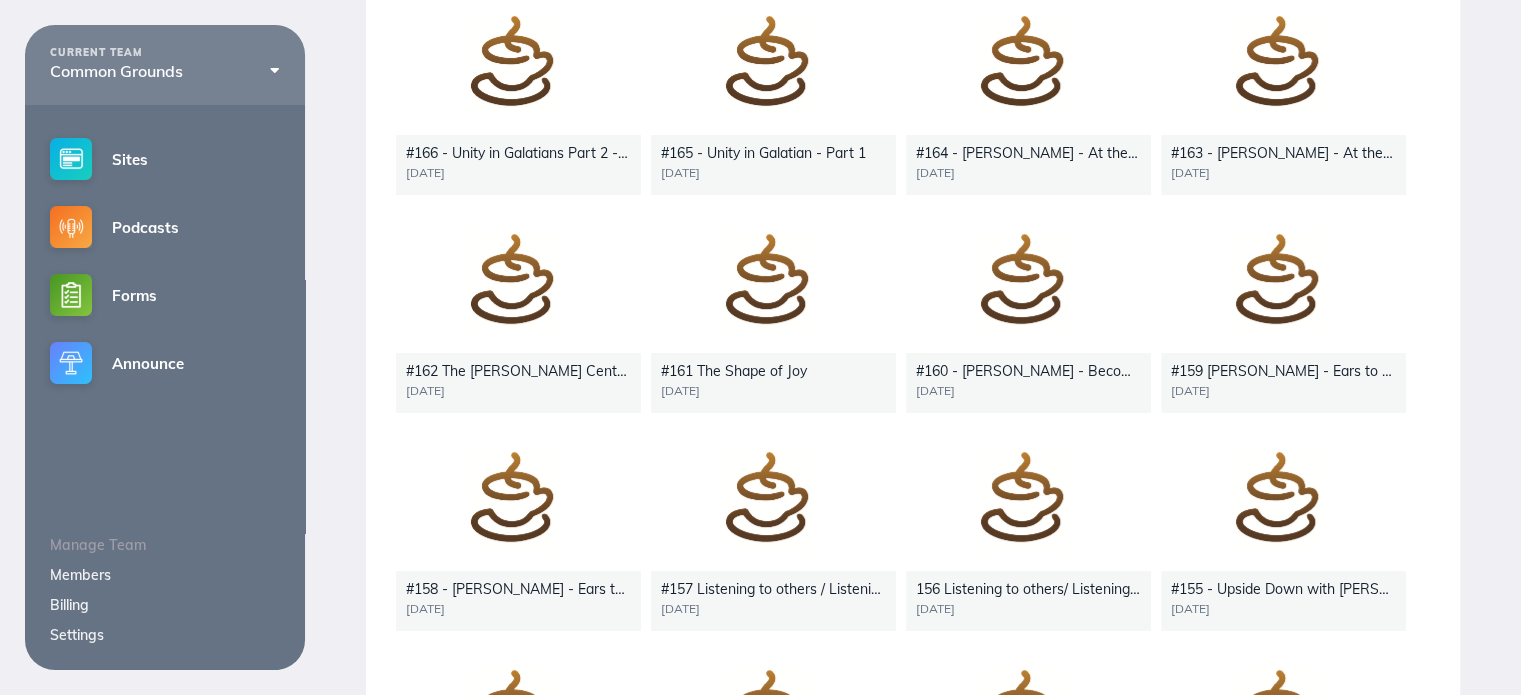 scroll, scrollTop: 51, scrollLeft: 0, axis: vertical 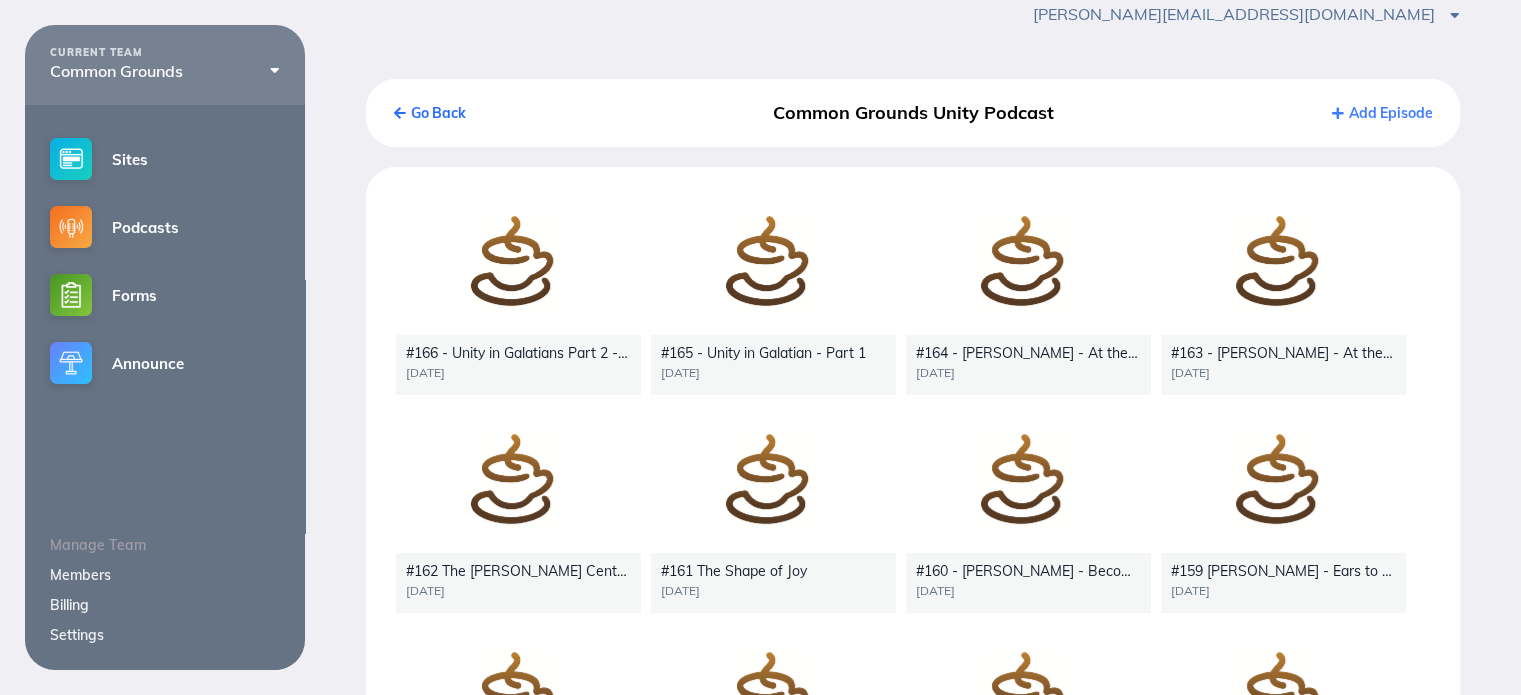 click at bounding box center [518, 266] 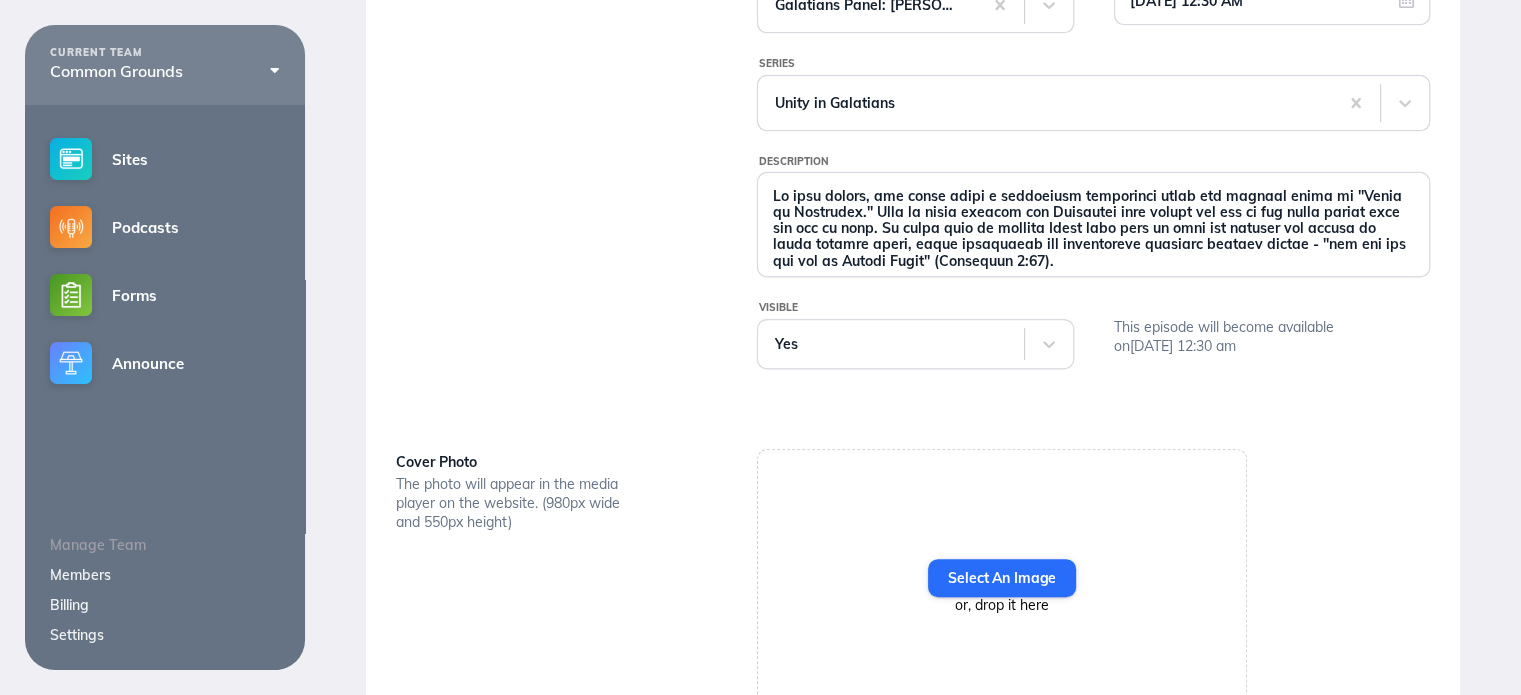 scroll, scrollTop: 851, scrollLeft: 0, axis: vertical 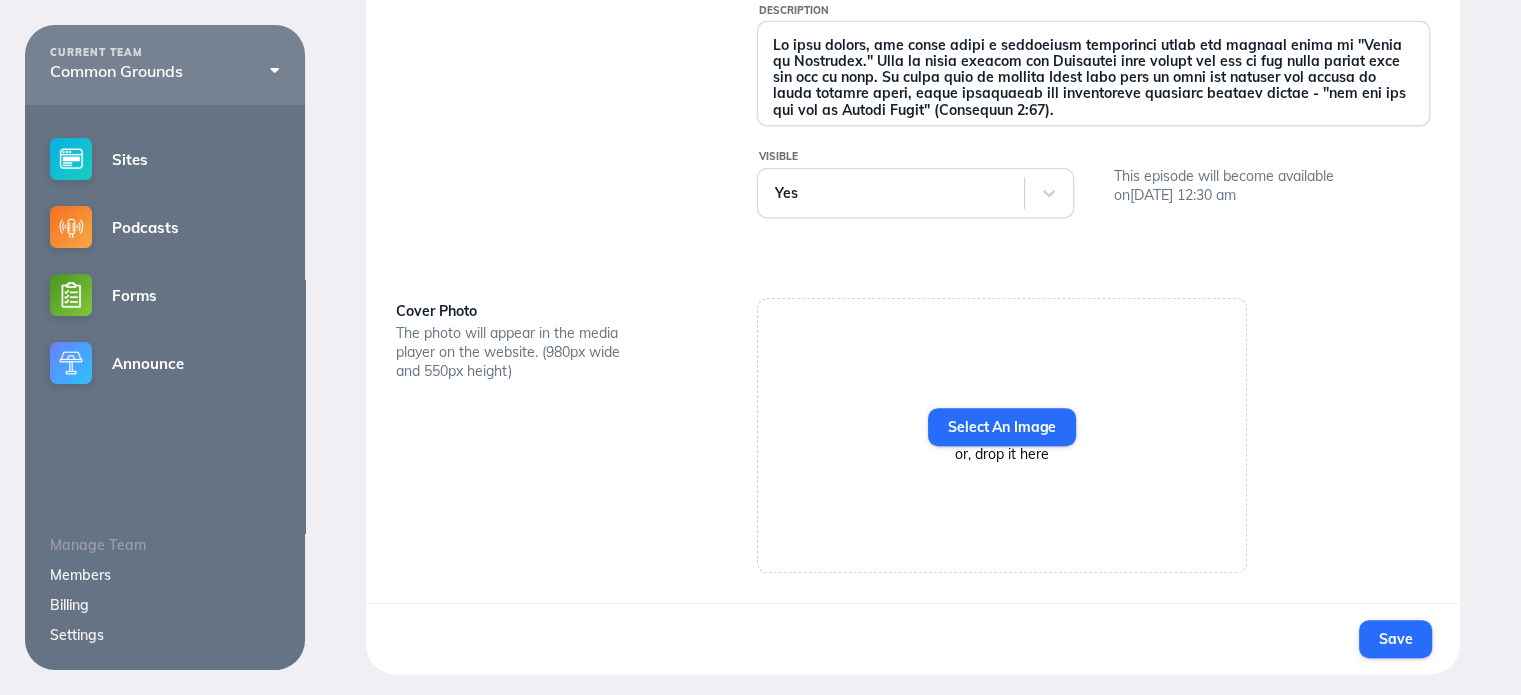 click on "Save" at bounding box center [1395, 639] 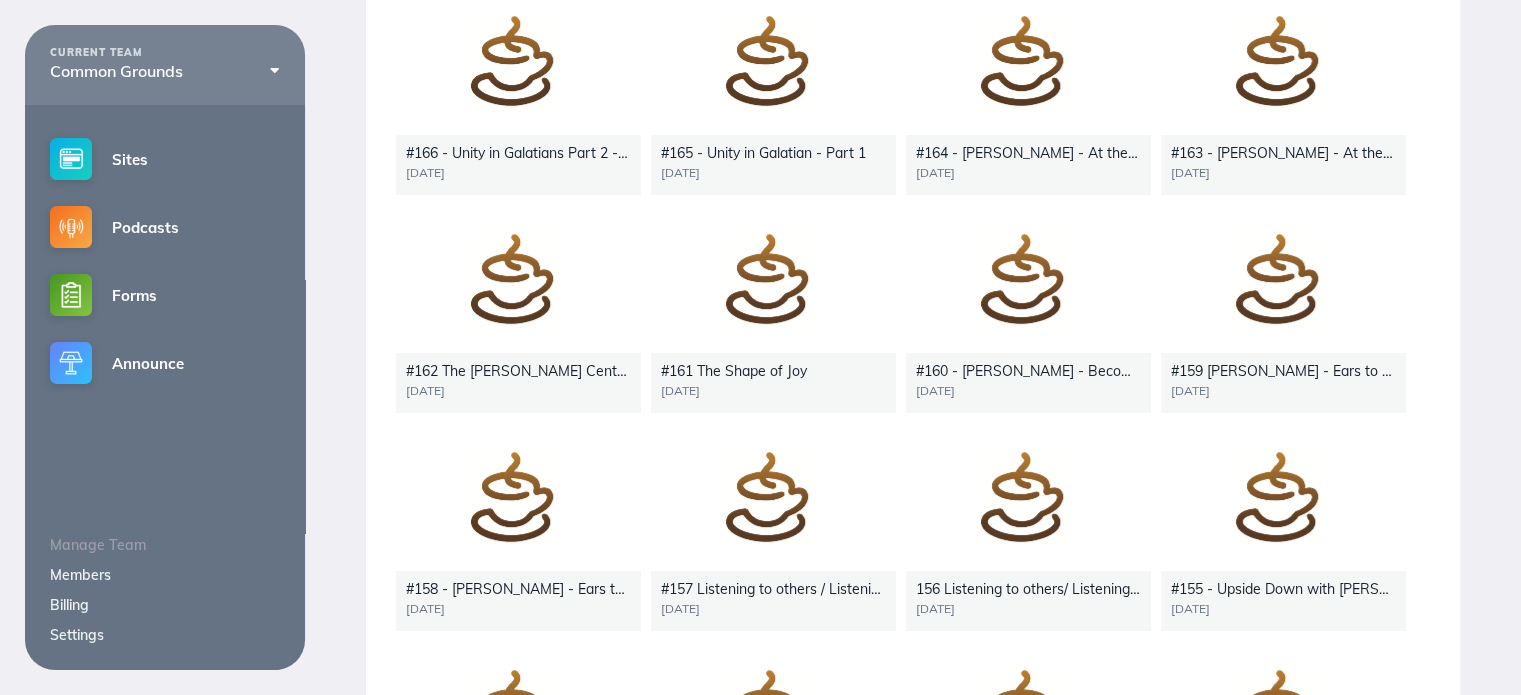 scroll, scrollTop: 0, scrollLeft: 0, axis: both 